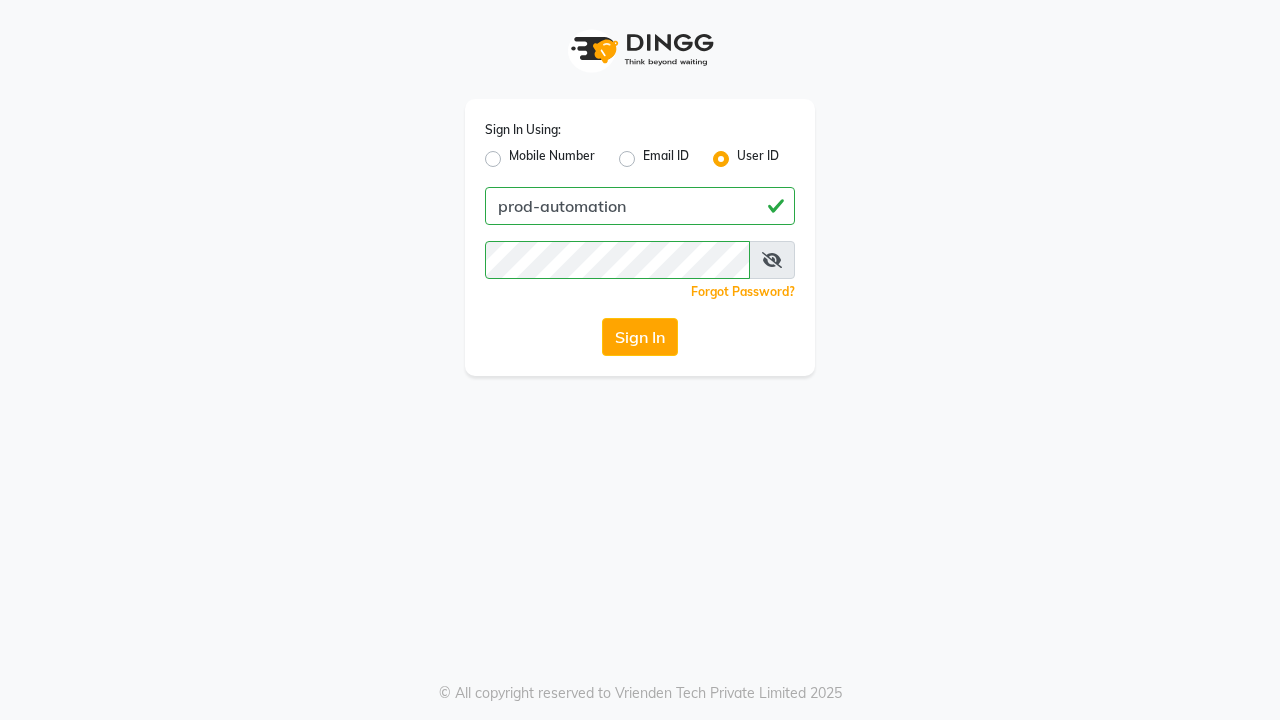 scroll, scrollTop: 0, scrollLeft: 0, axis: both 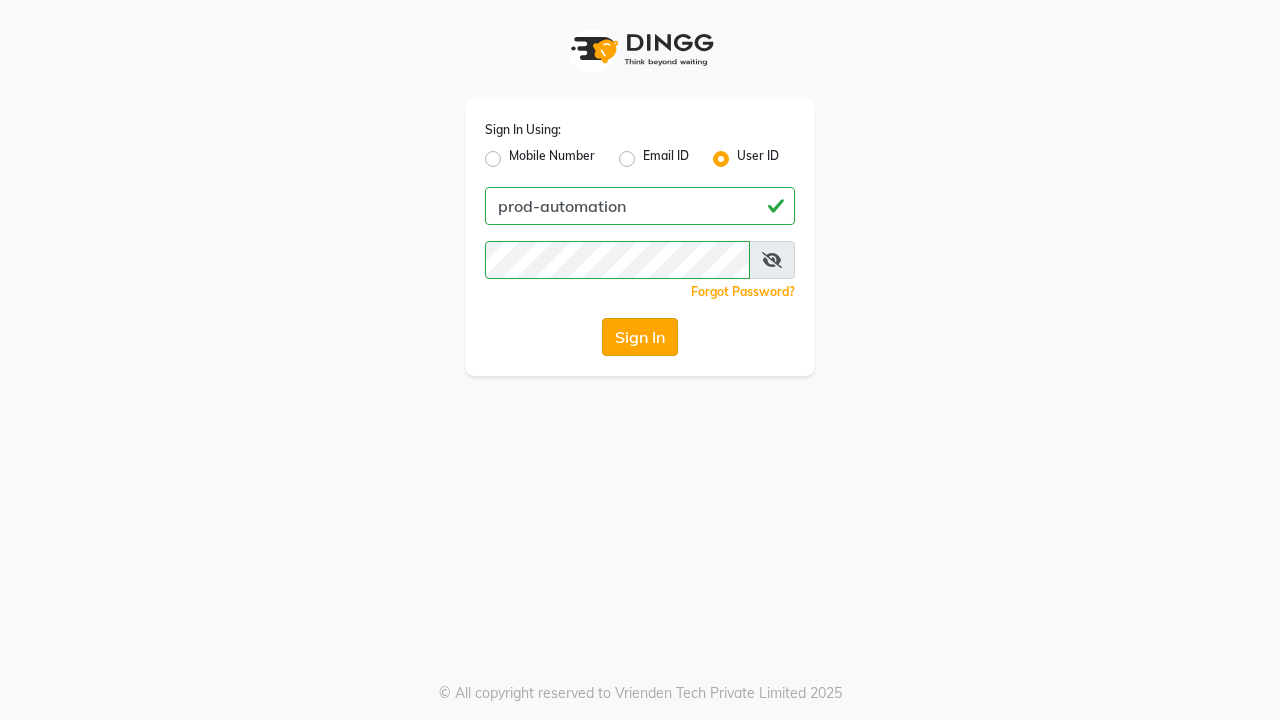 click on "Sign In" 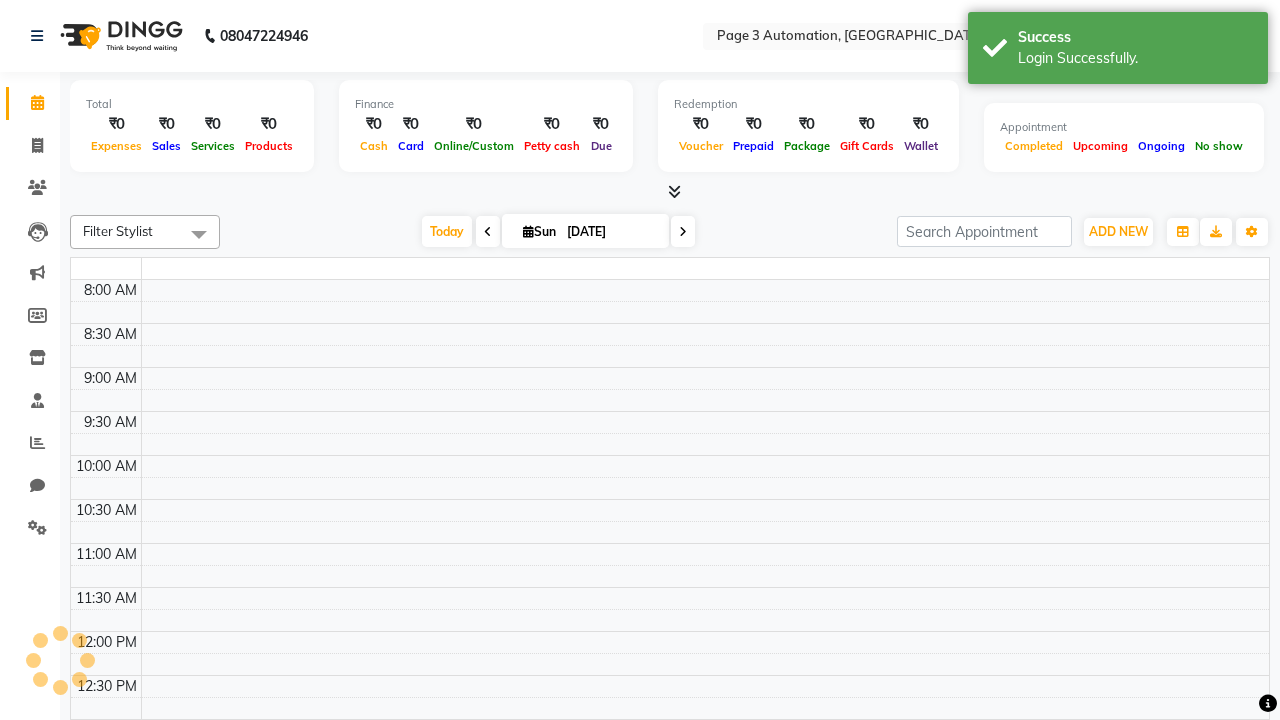 select on "en" 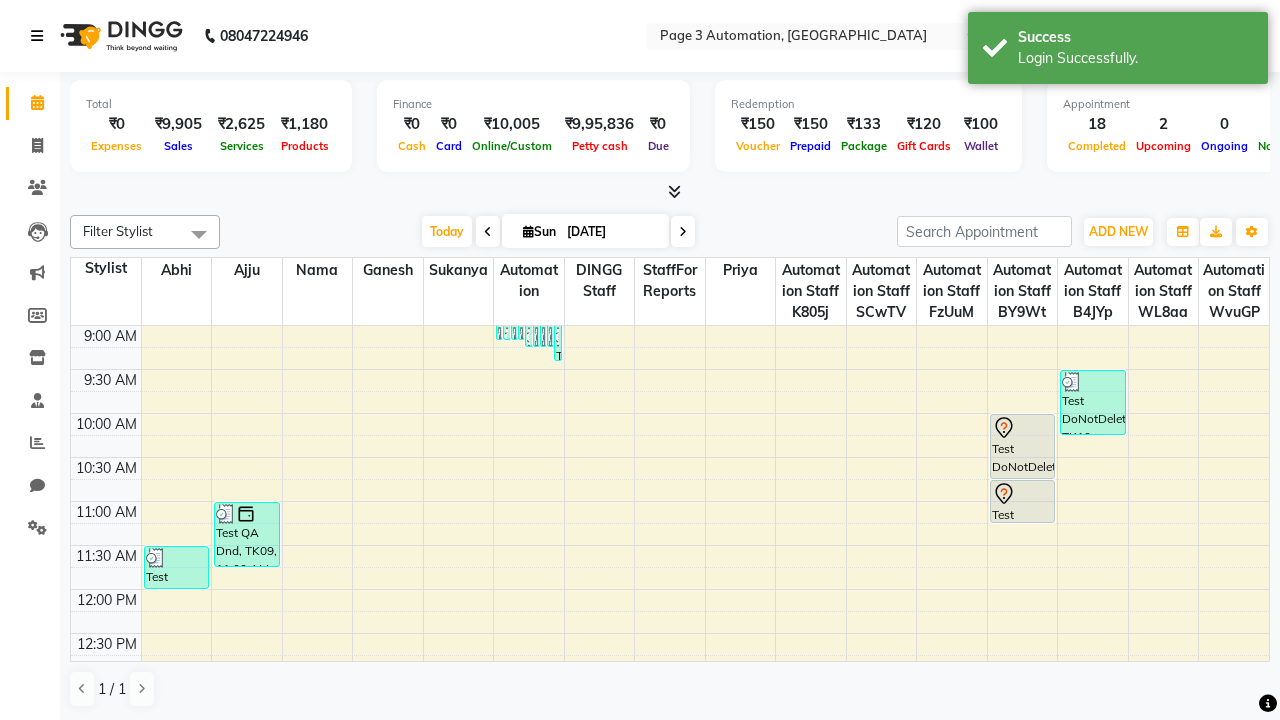 click at bounding box center [37, 36] 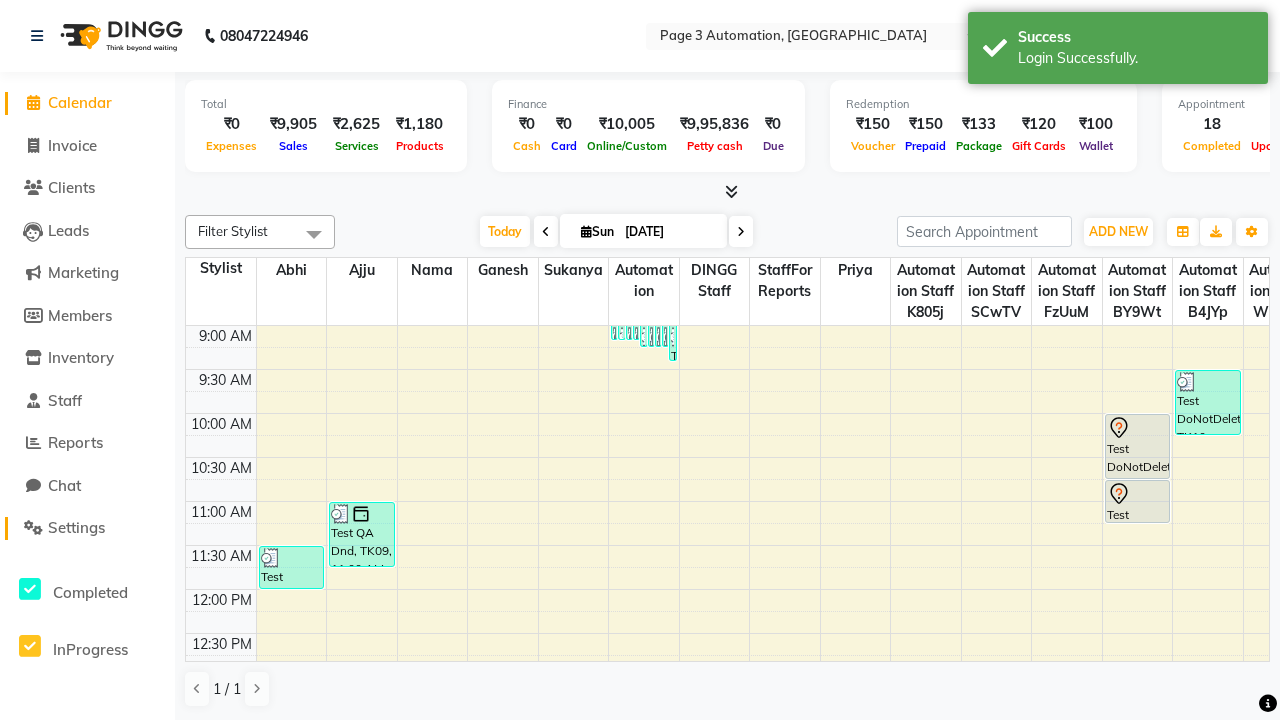 click on "Settings" 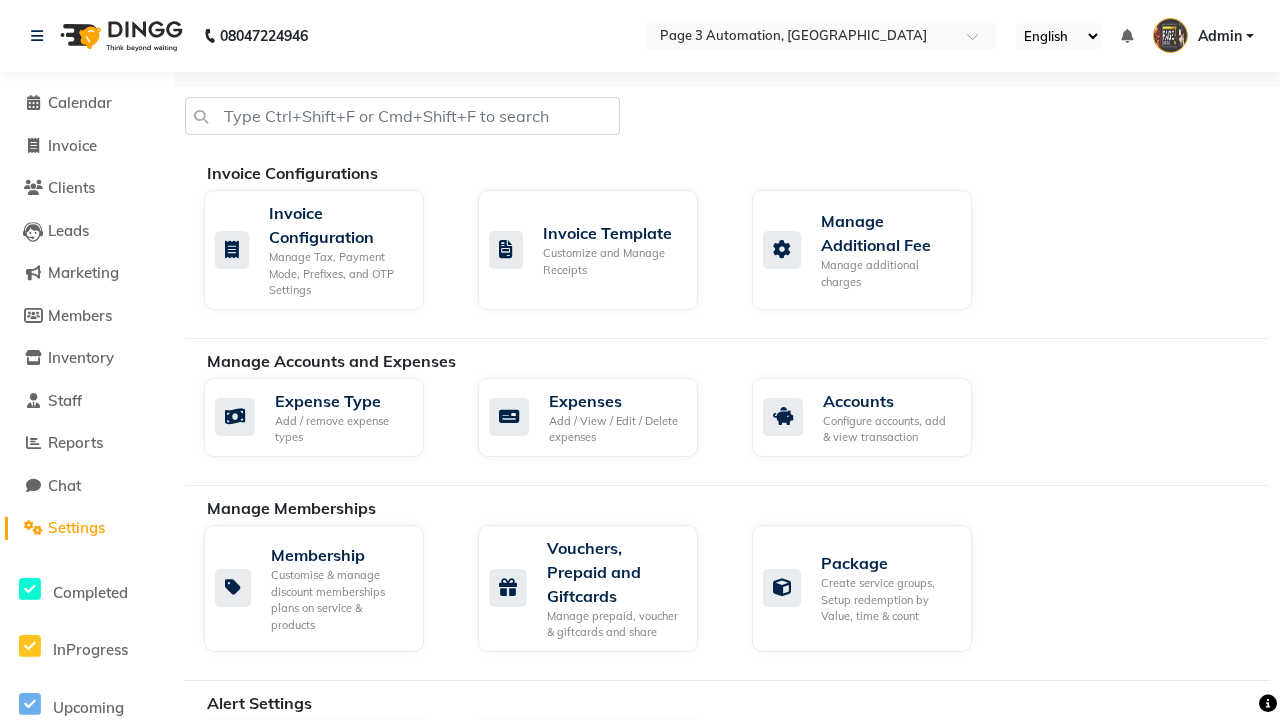 scroll, scrollTop: 587, scrollLeft: 0, axis: vertical 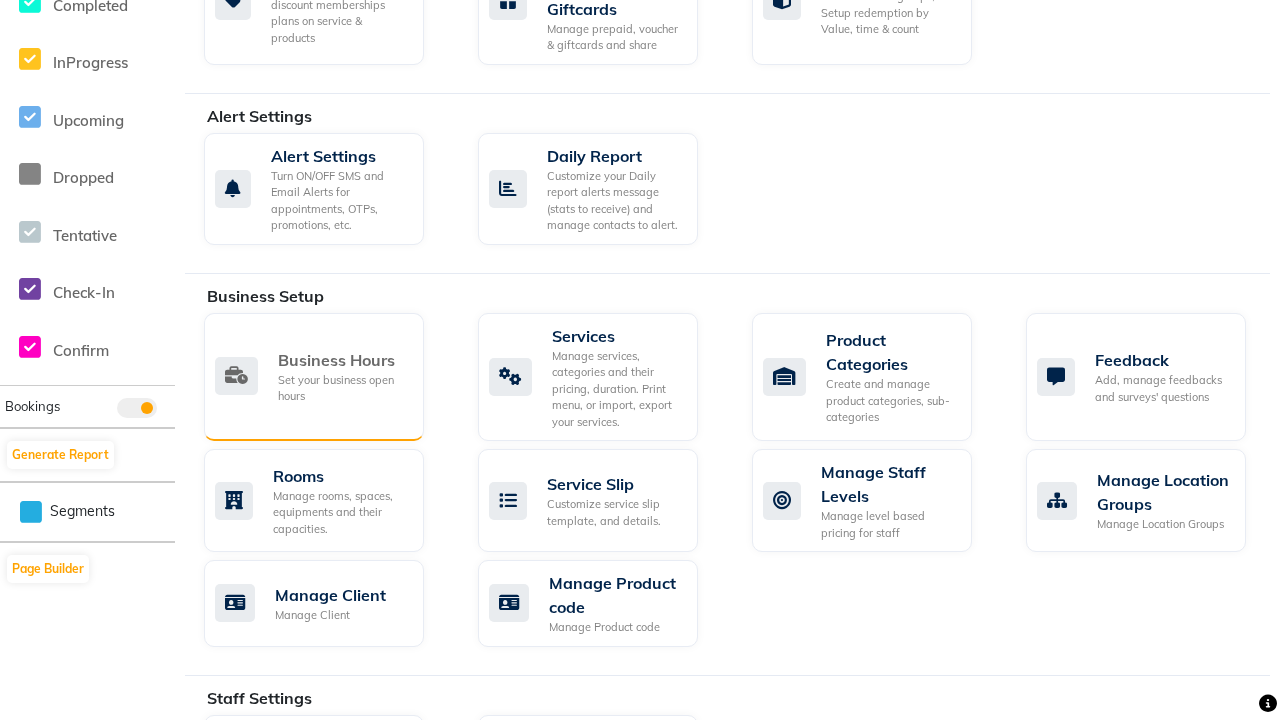 click on "Business Hours" 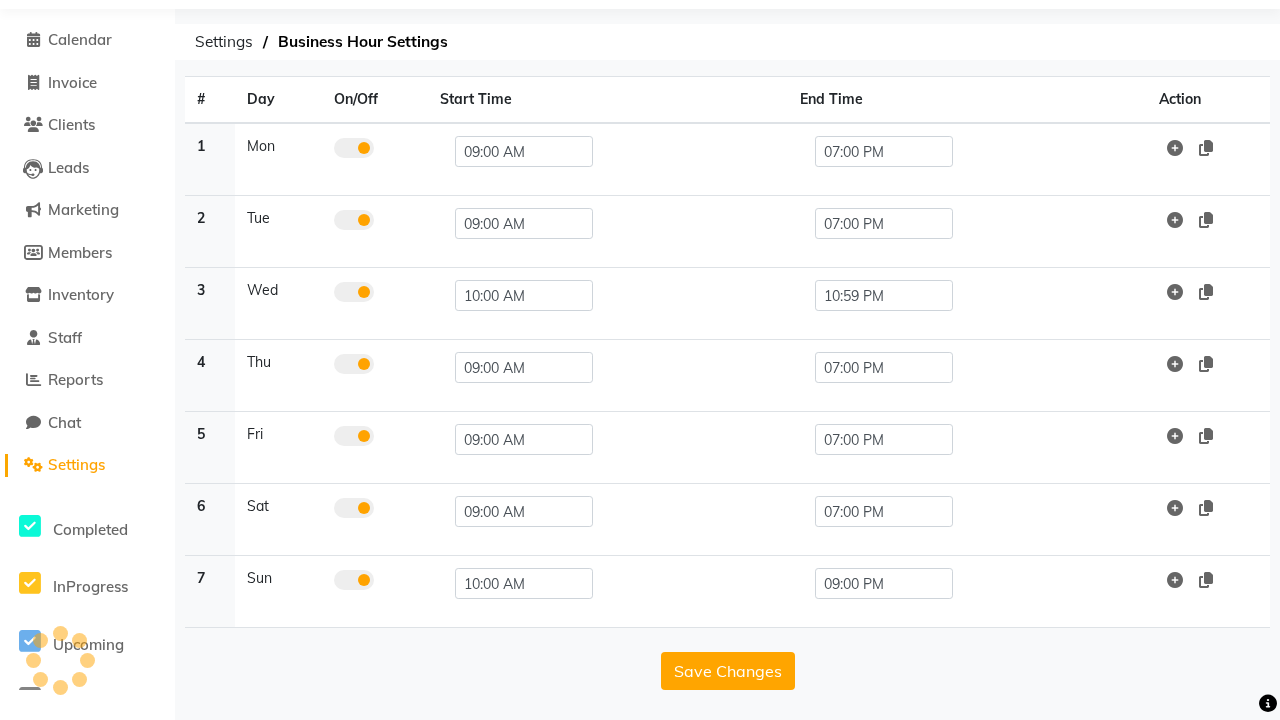 scroll, scrollTop: 0, scrollLeft: 0, axis: both 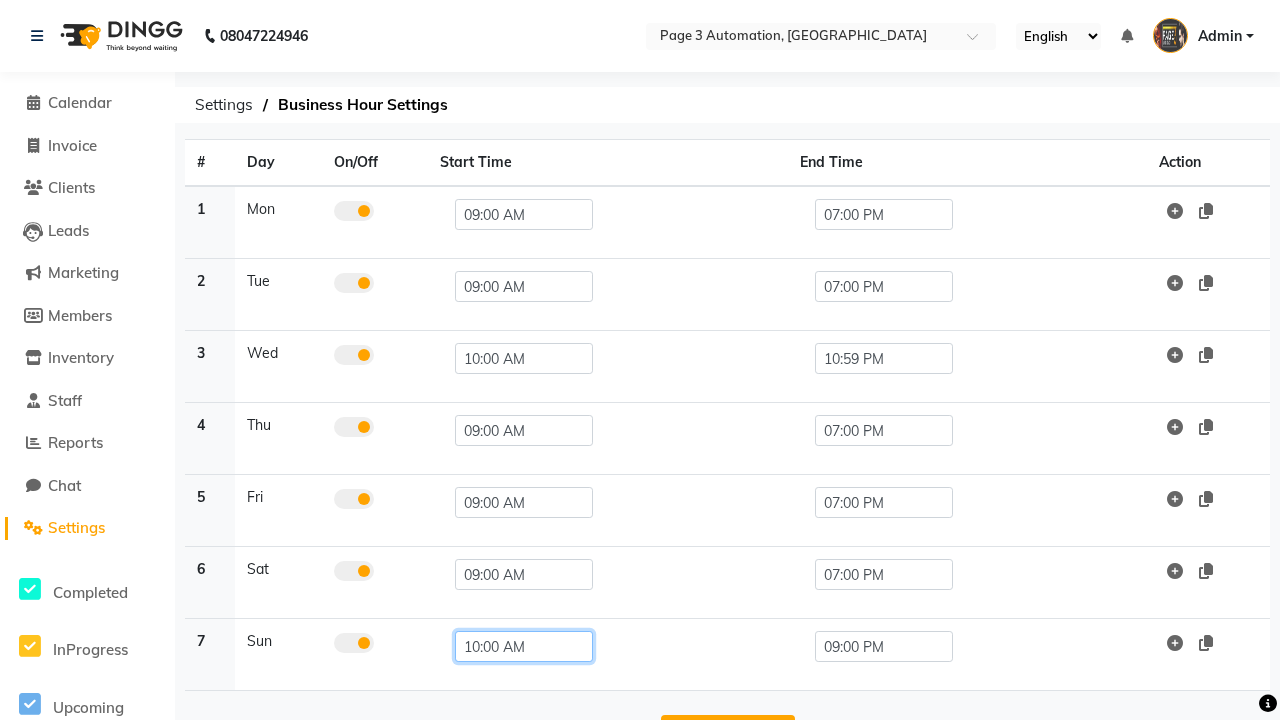 click on "10:00 AM" 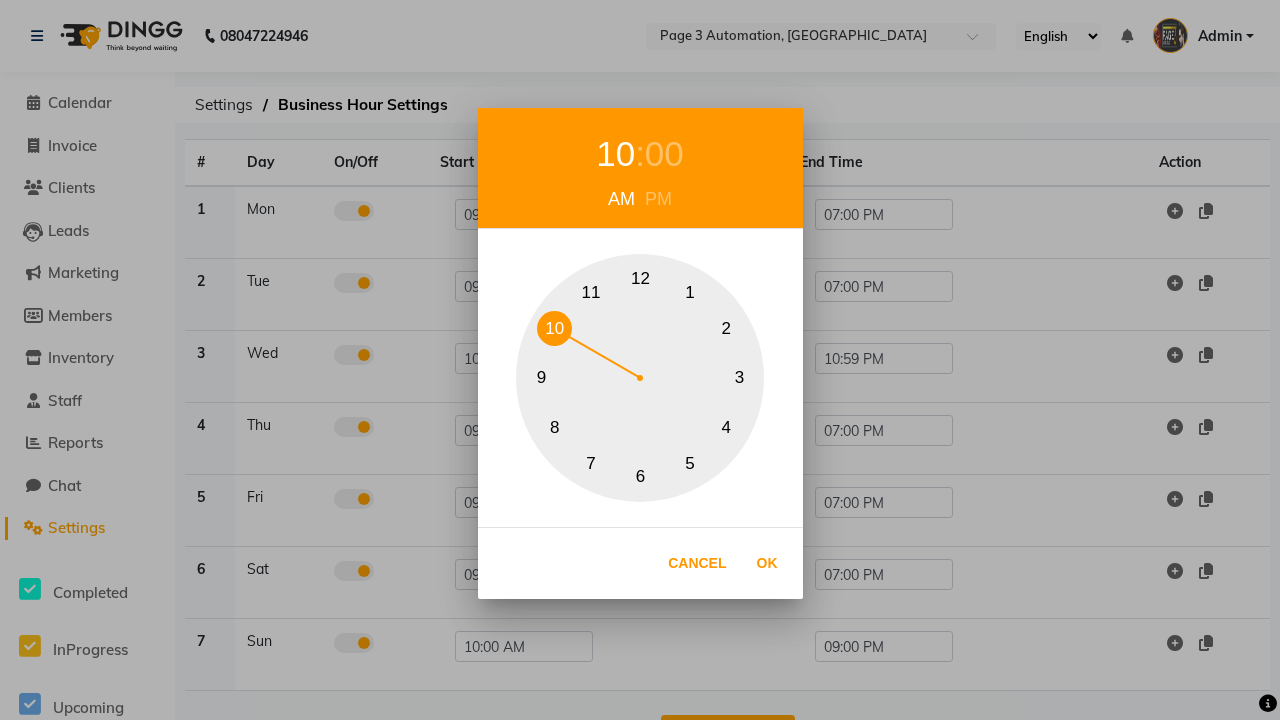 click on "10" at bounding box center [554, 328] 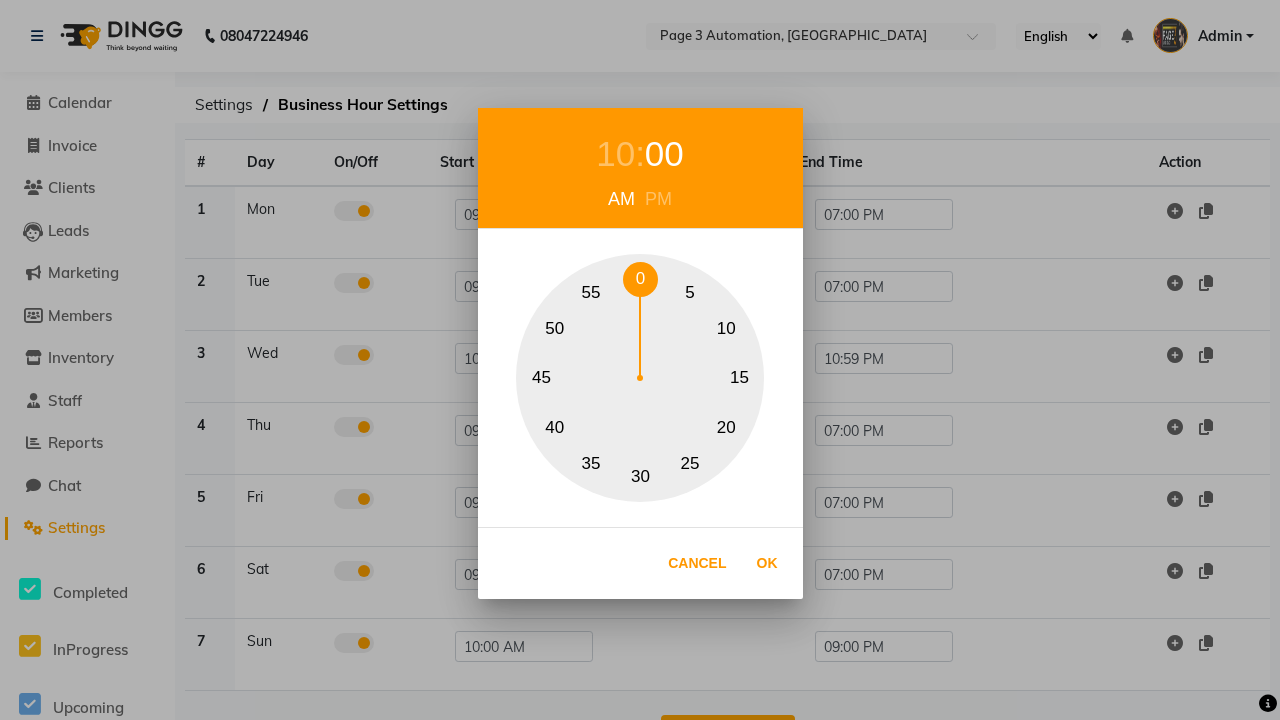 click on "0" at bounding box center [640, 279] 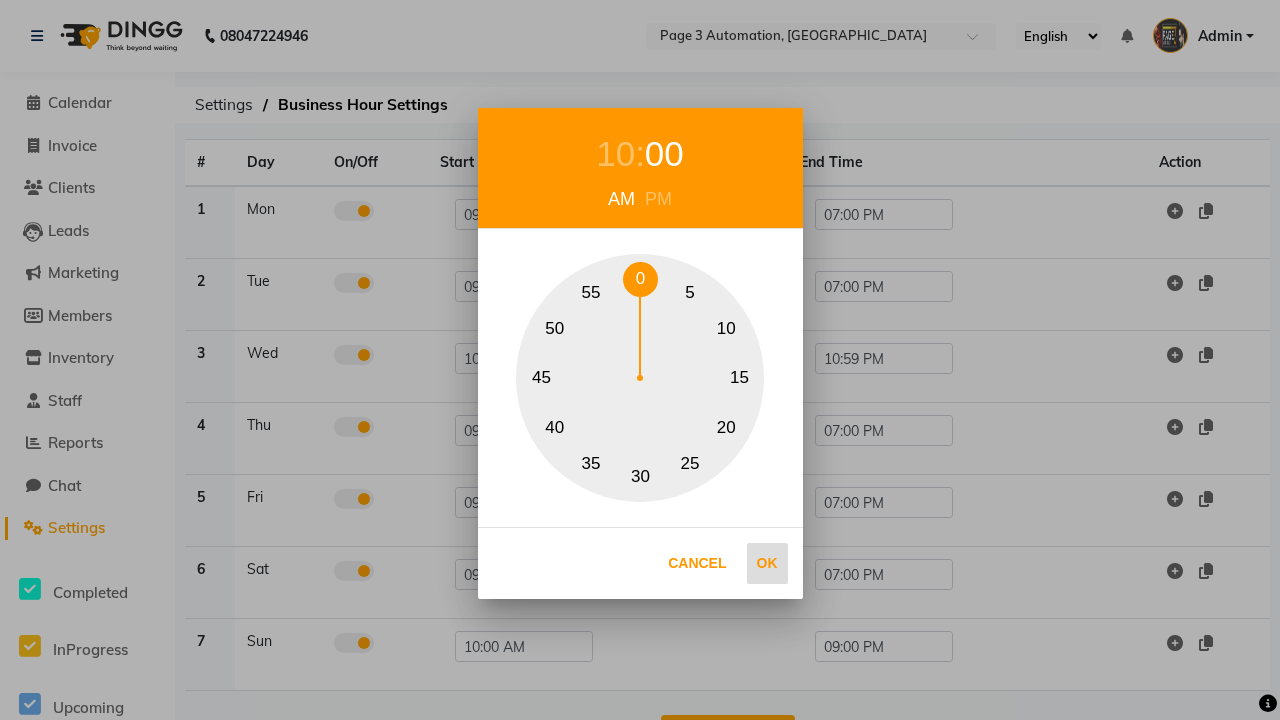 click on "Ok" at bounding box center [767, 563] 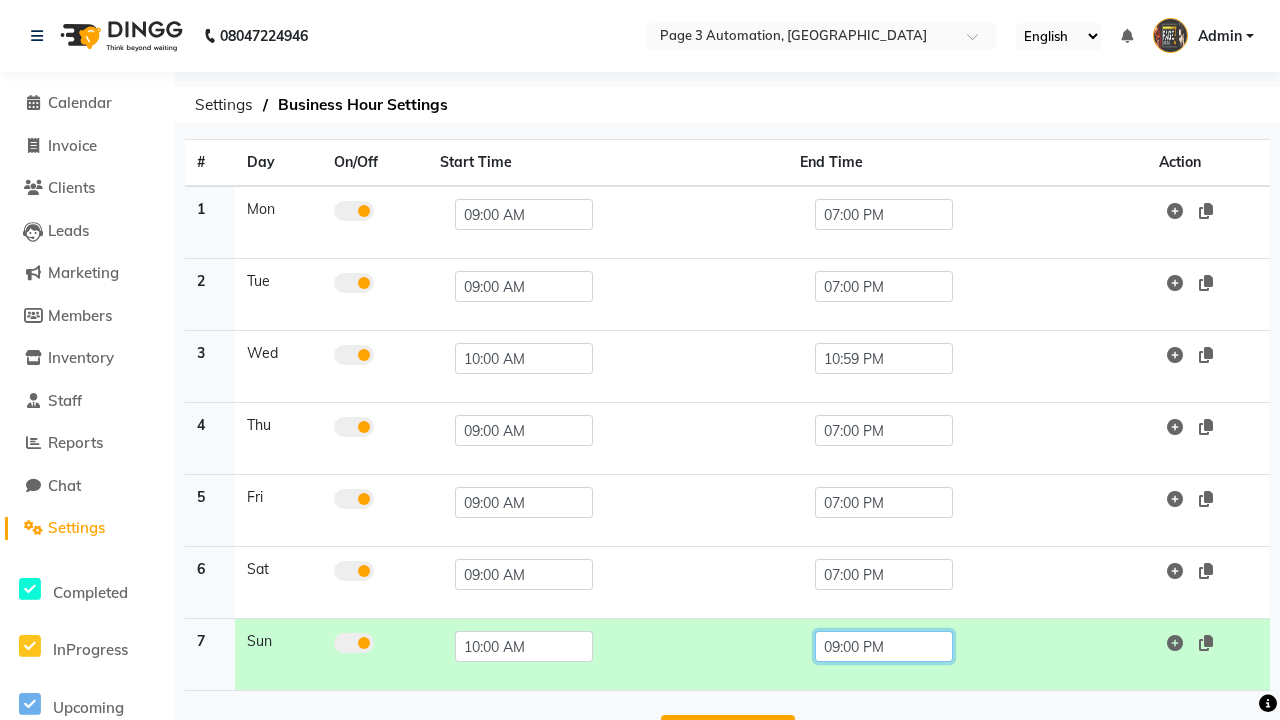 click on "09:00 PM" 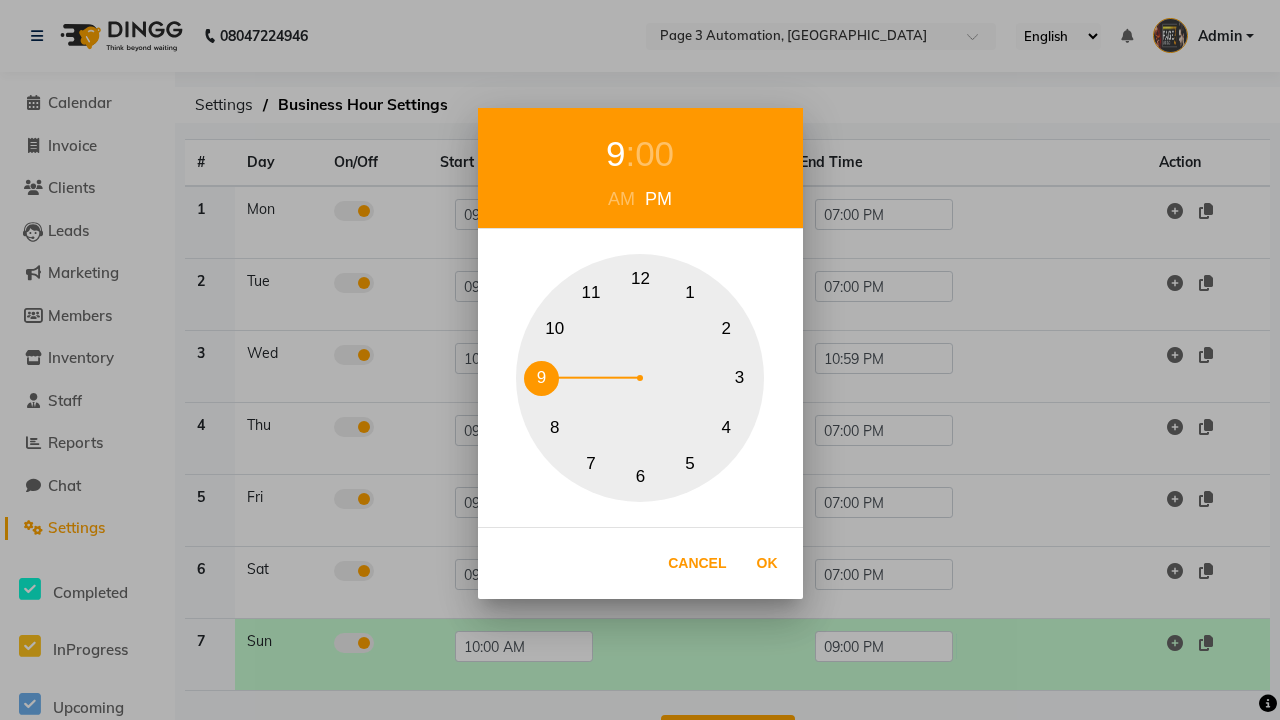 click on "10" at bounding box center [554, 328] 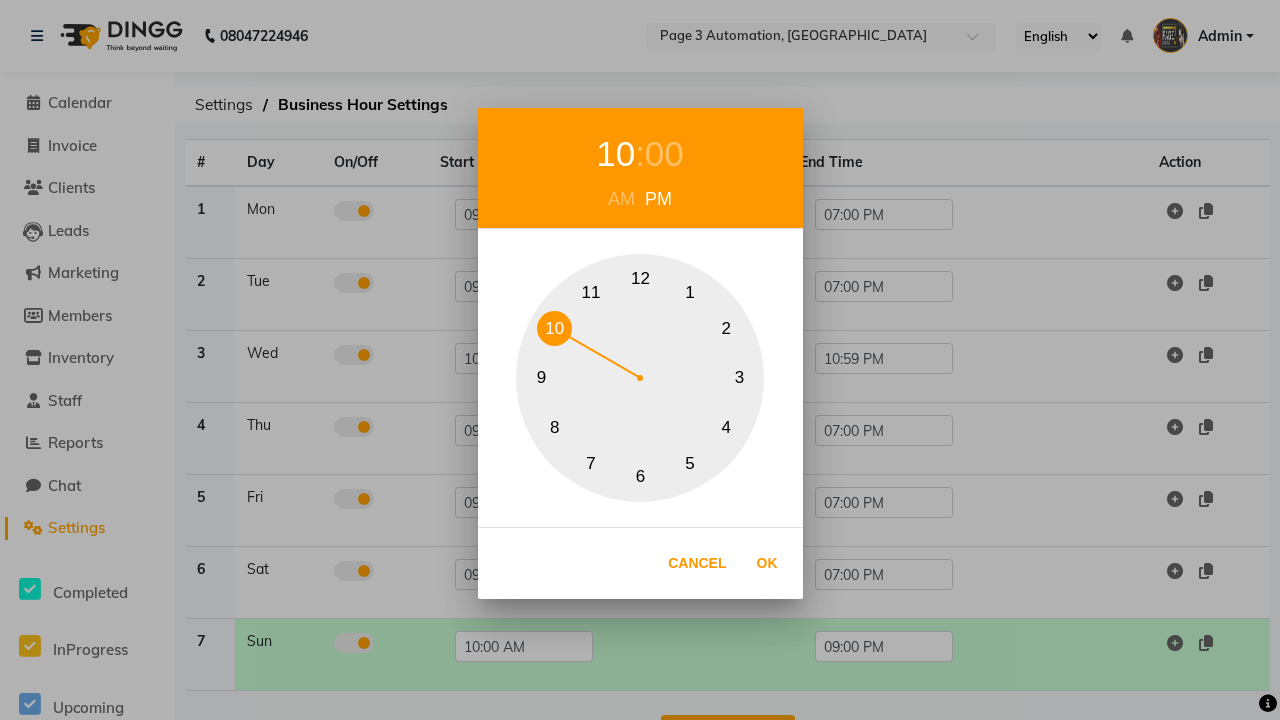 click on "00" at bounding box center [664, 154] 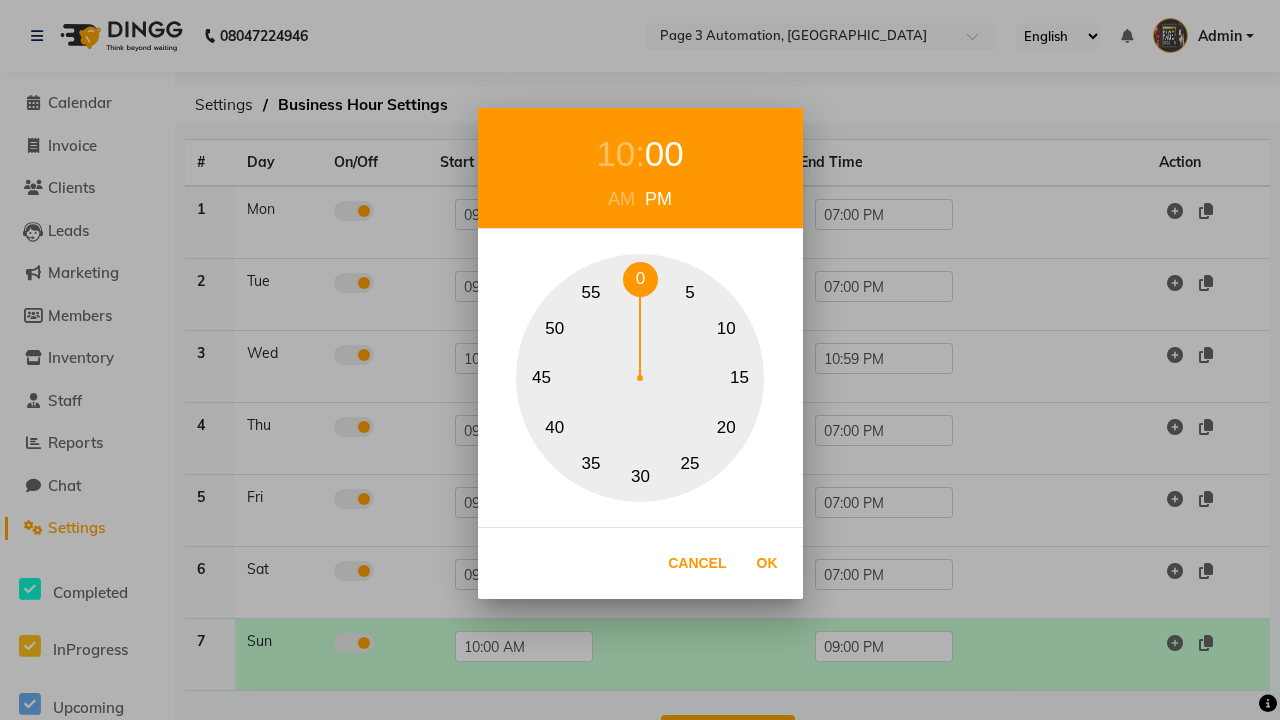 click on "0" at bounding box center (640, 279) 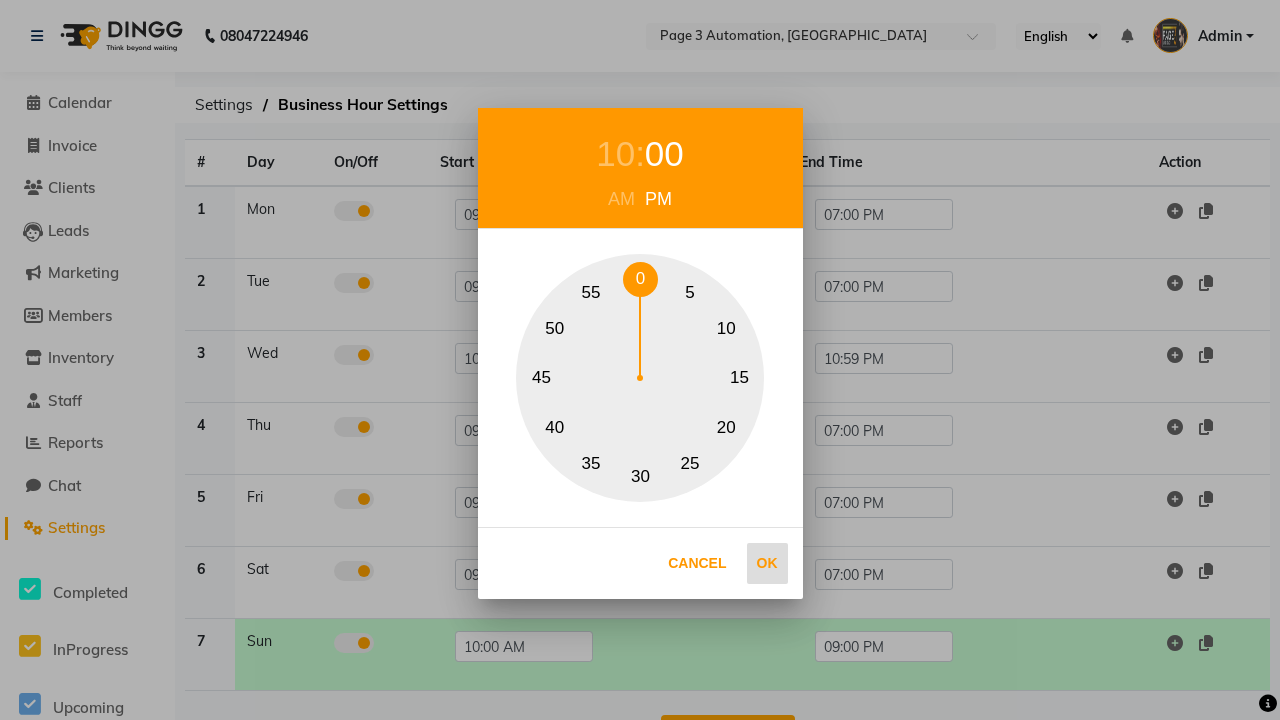 click on "Ok" at bounding box center (767, 563) 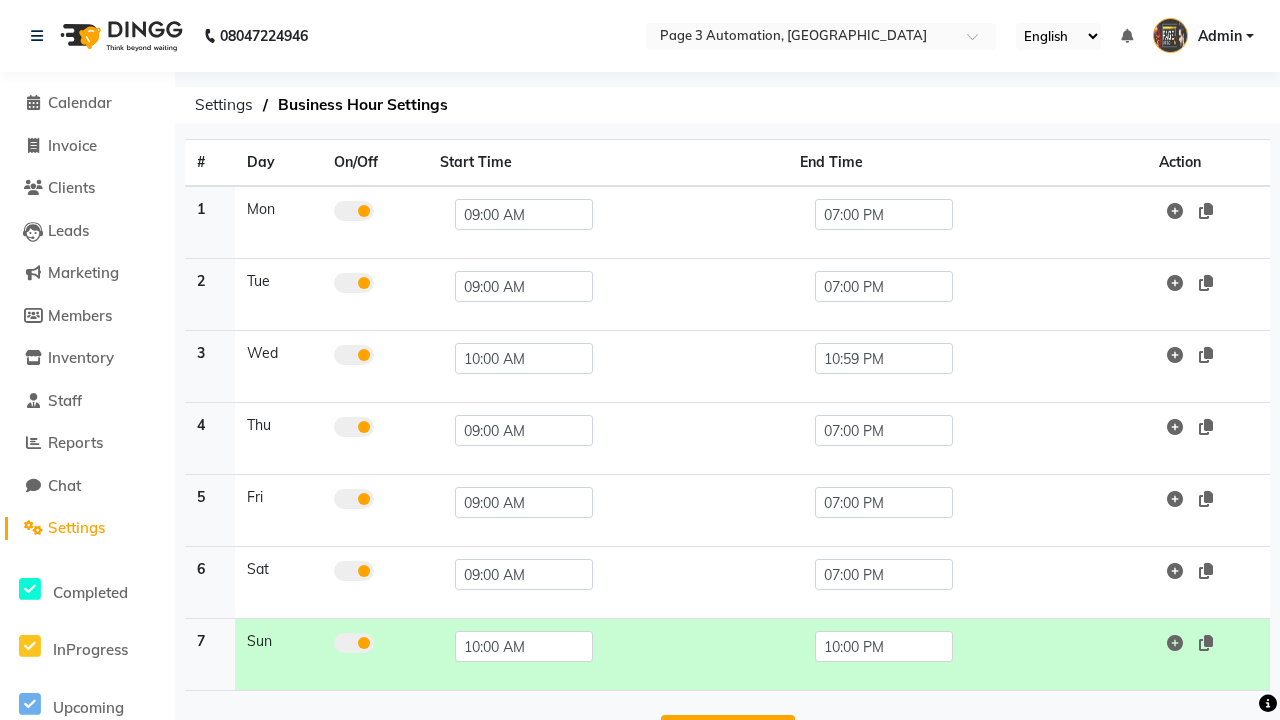 click on "Save Changes" 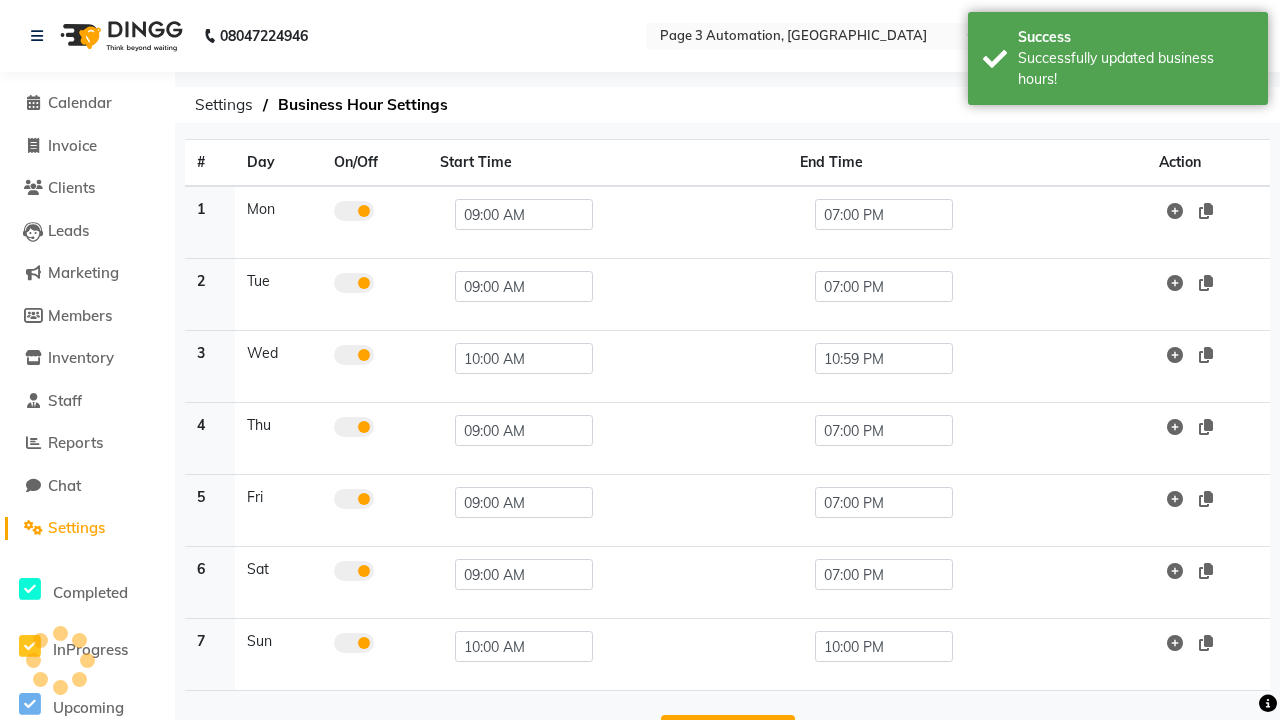 scroll, scrollTop: 33, scrollLeft: 0, axis: vertical 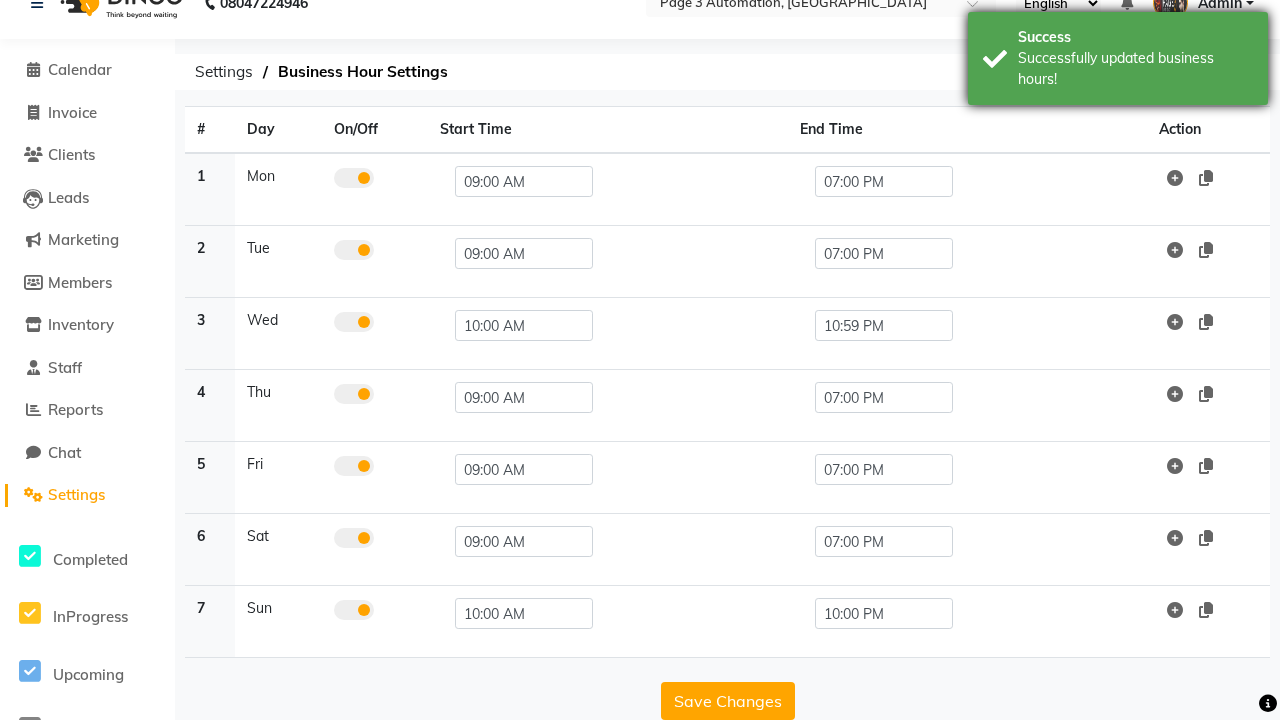 click on "Successfully updated business hours!" at bounding box center [1135, 69] 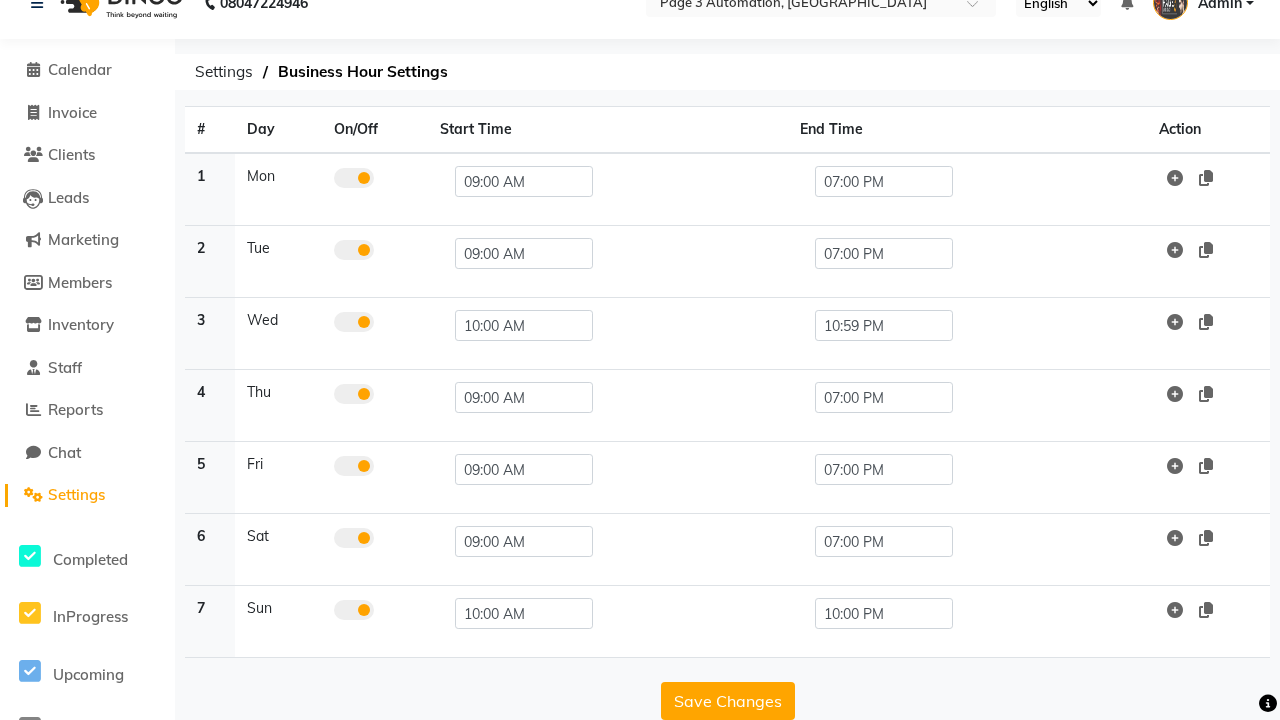 scroll, scrollTop: 8, scrollLeft: 0, axis: vertical 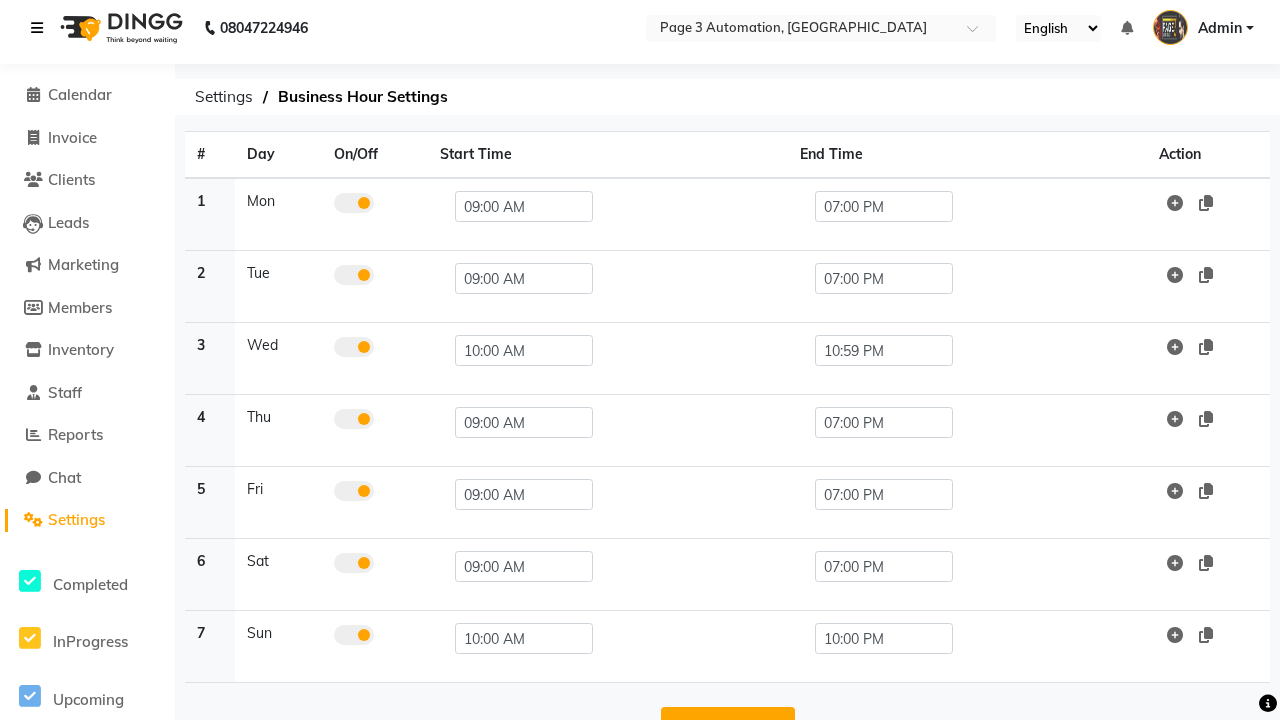 click at bounding box center [37, 28] 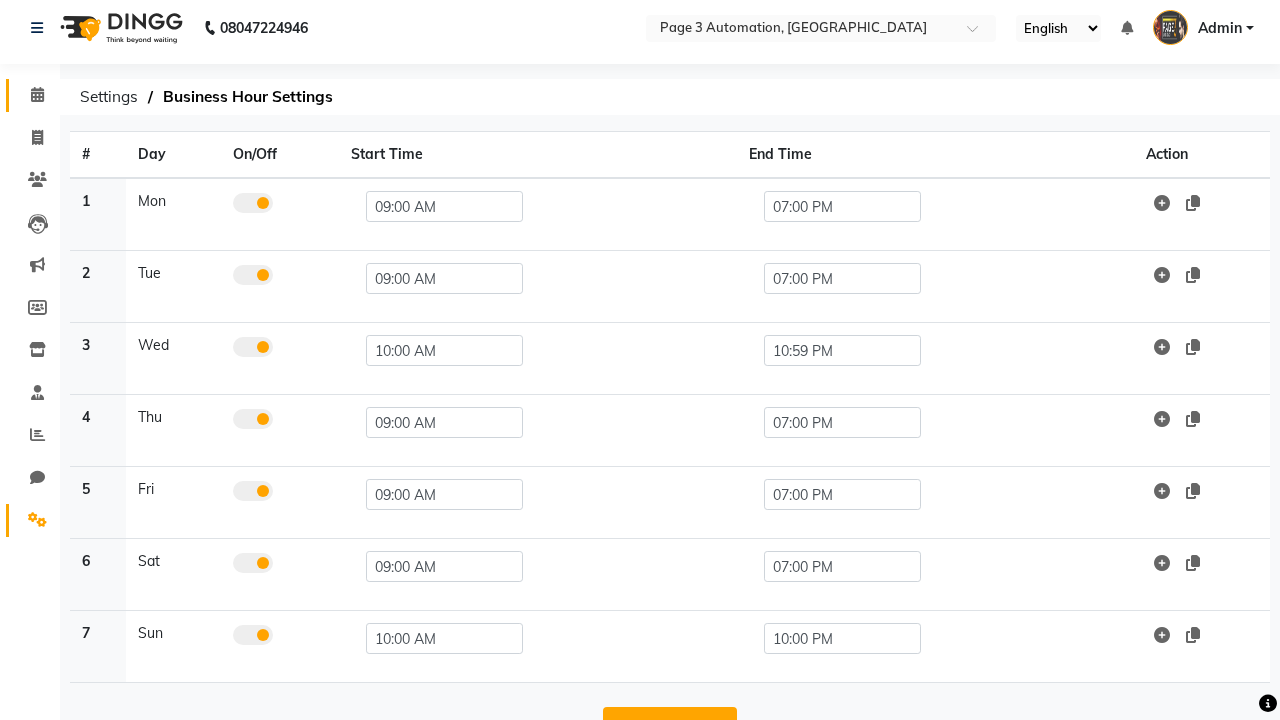 click 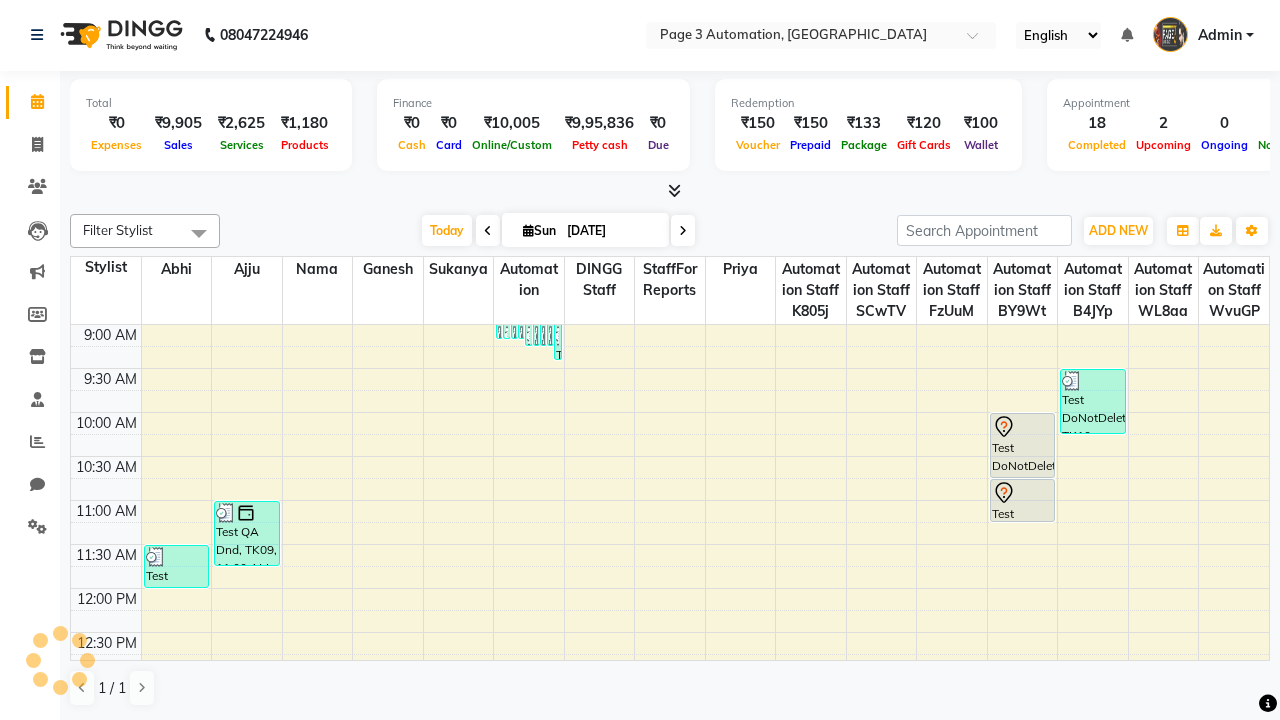 scroll, scrollTop: 0, scrollLeft: 0, axis: both 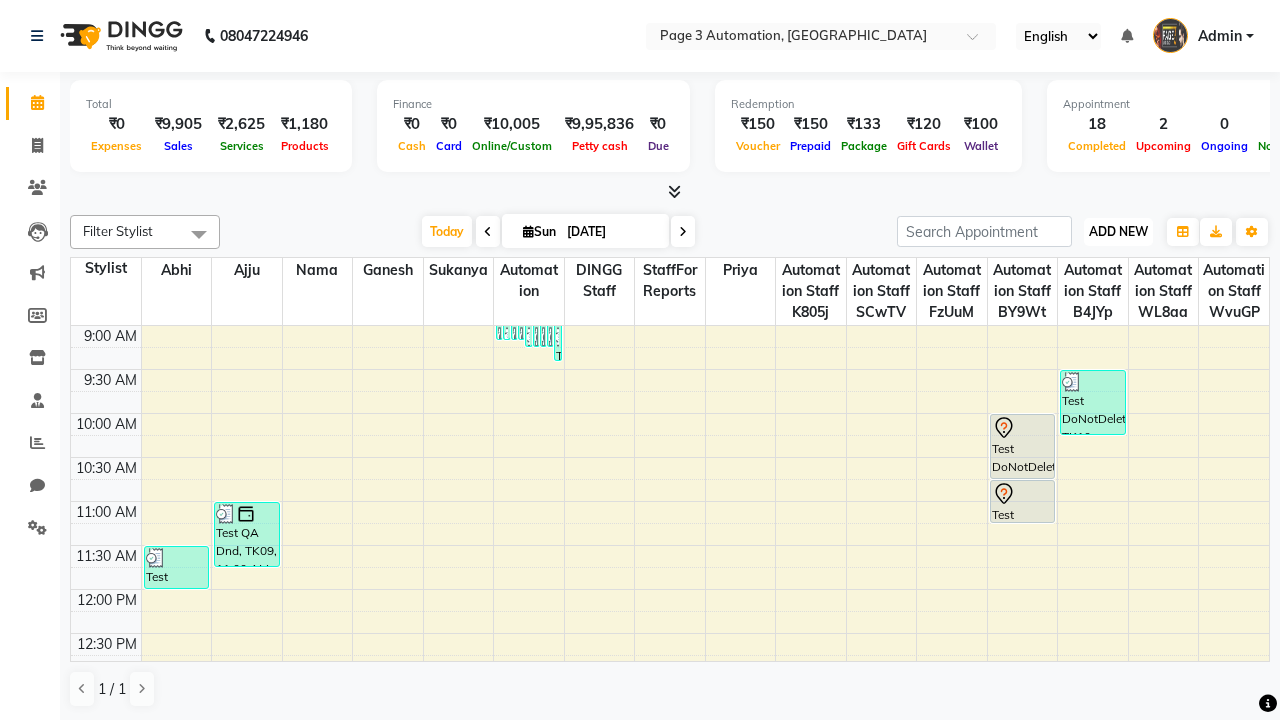 click on "ADD NEW" at bounding box center (1118, 231) 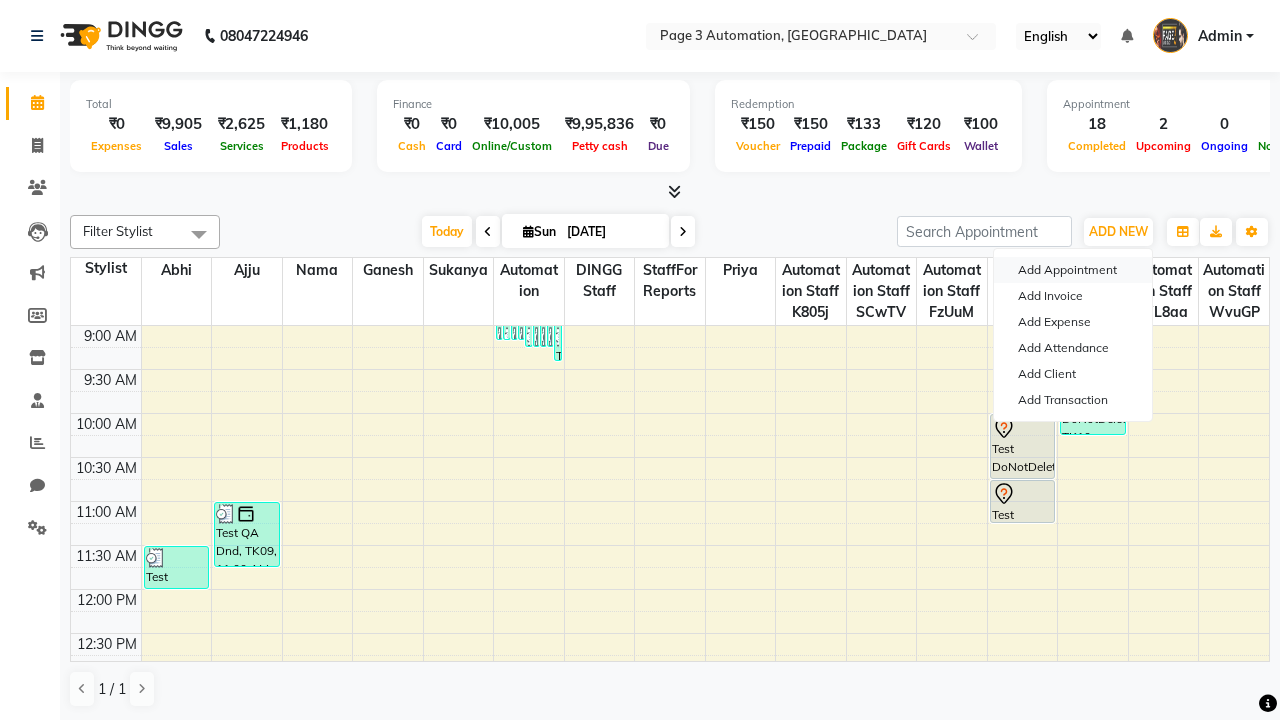 click on "Add Appointment" at bounding box center [1073, 270] 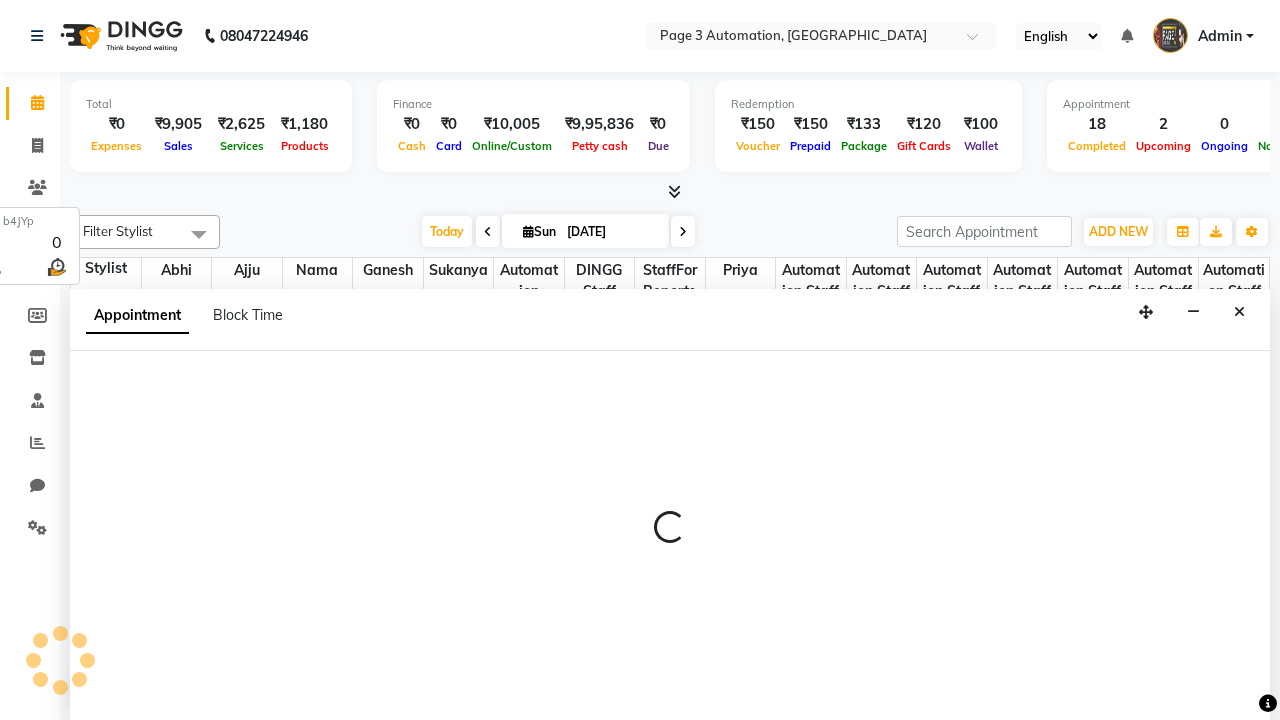 select on "tentative" 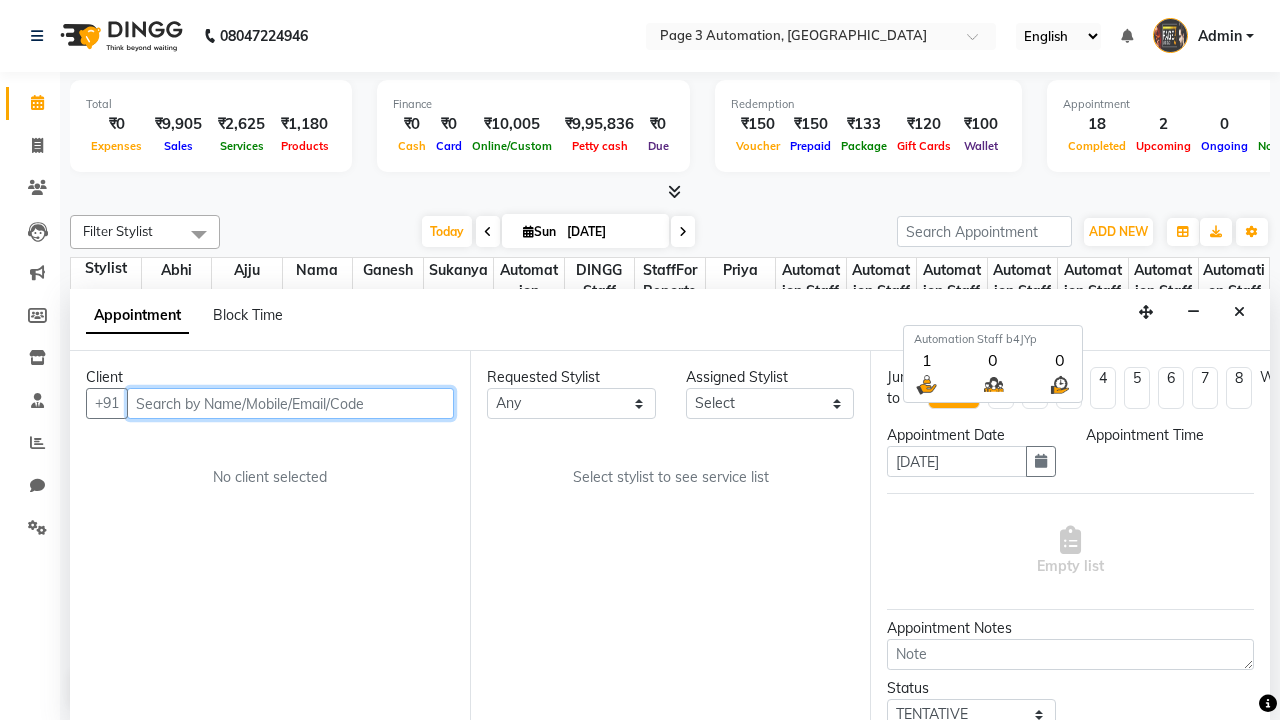 select on "600" 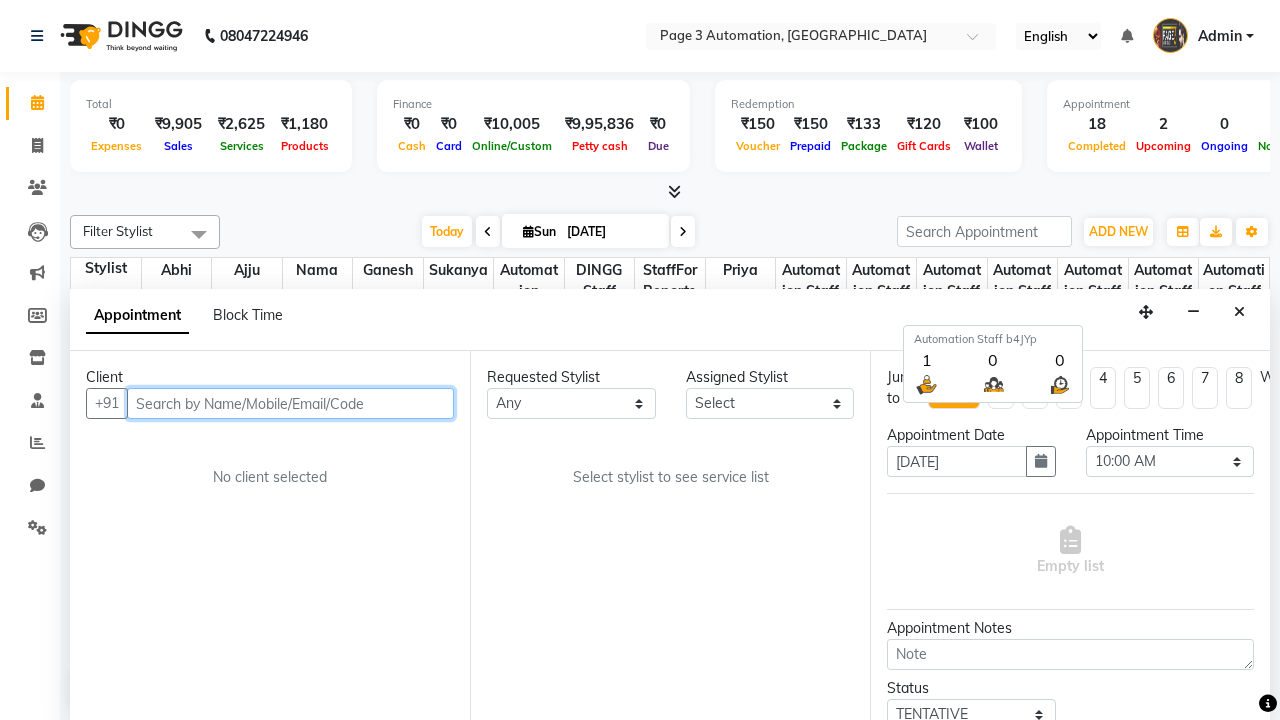 scroll, scrollTop: 1, scrollLeft: 0, axis: vertical 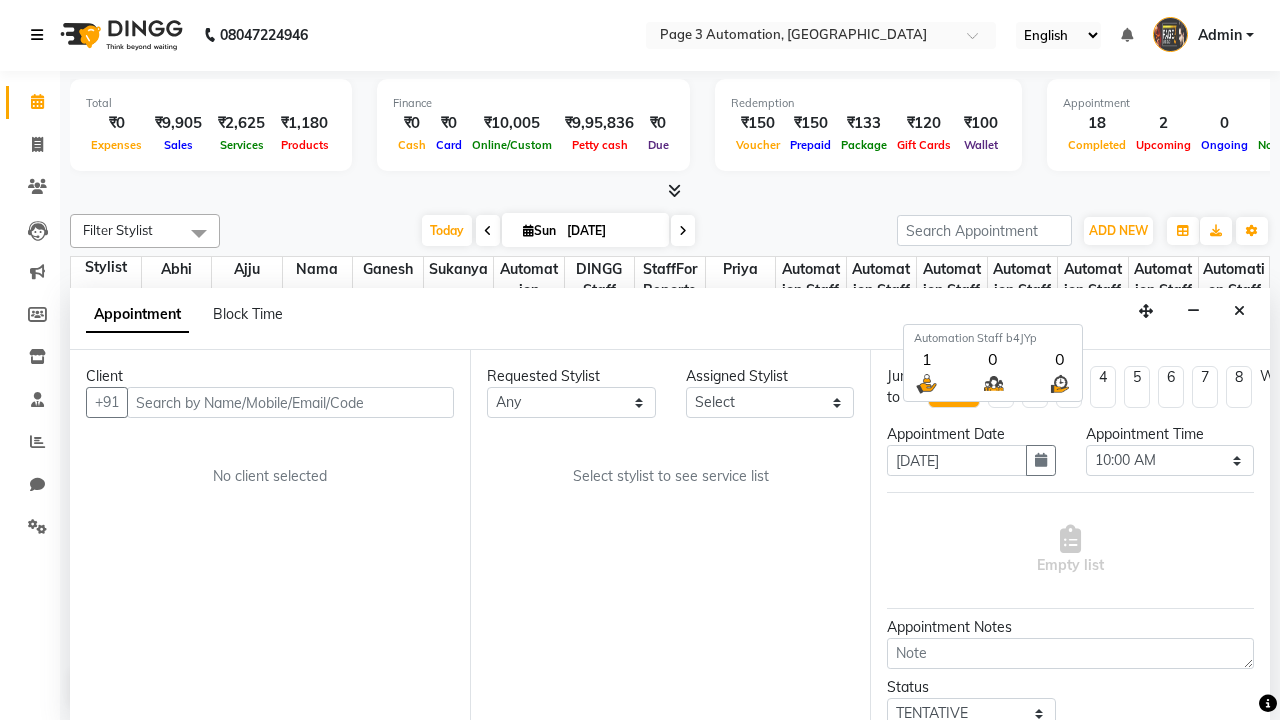 click at bounding box center [37, 35] 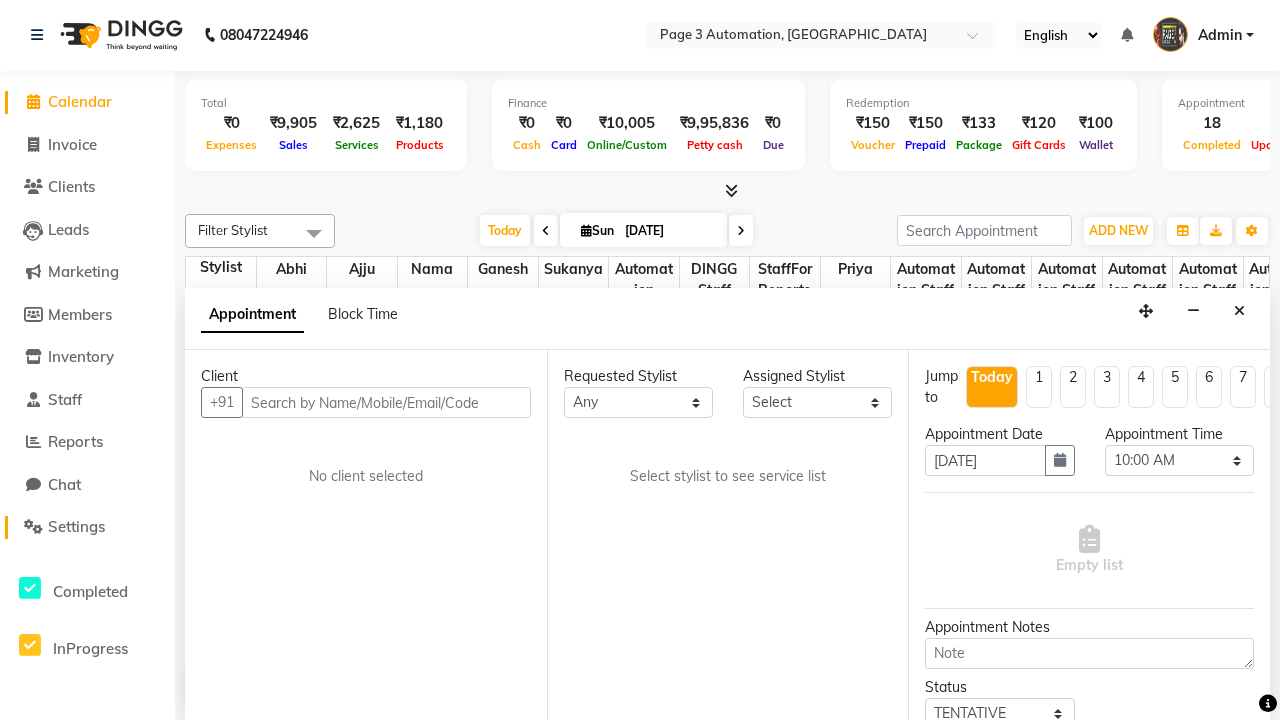 click on "Settings" 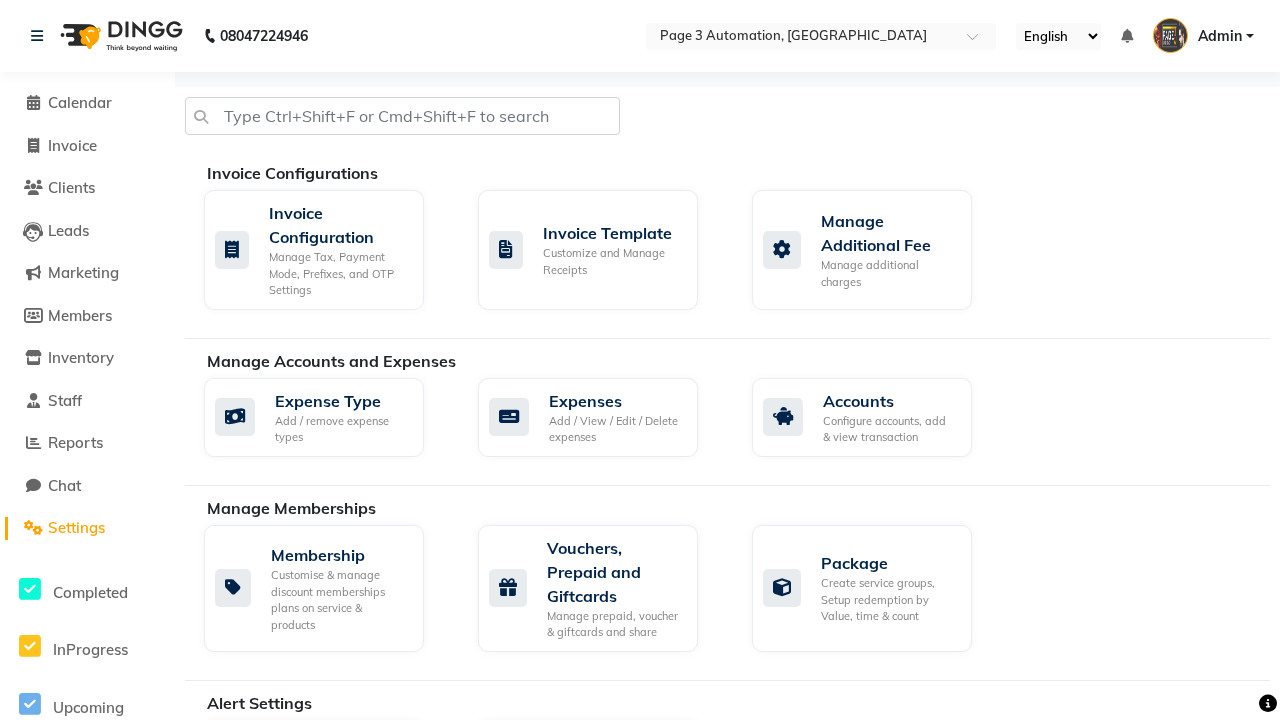 scroll, scrollTop: 587, scrollLeft: 0, axis: vertical 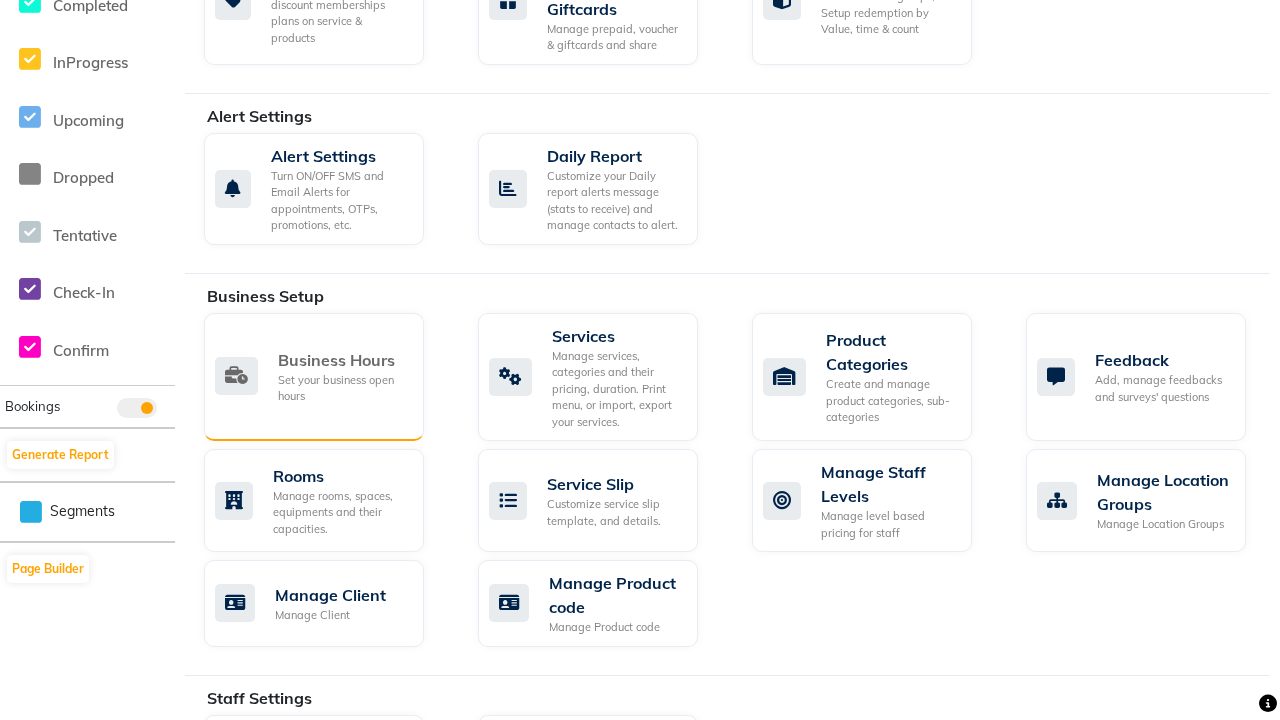 click on "Business Hours" 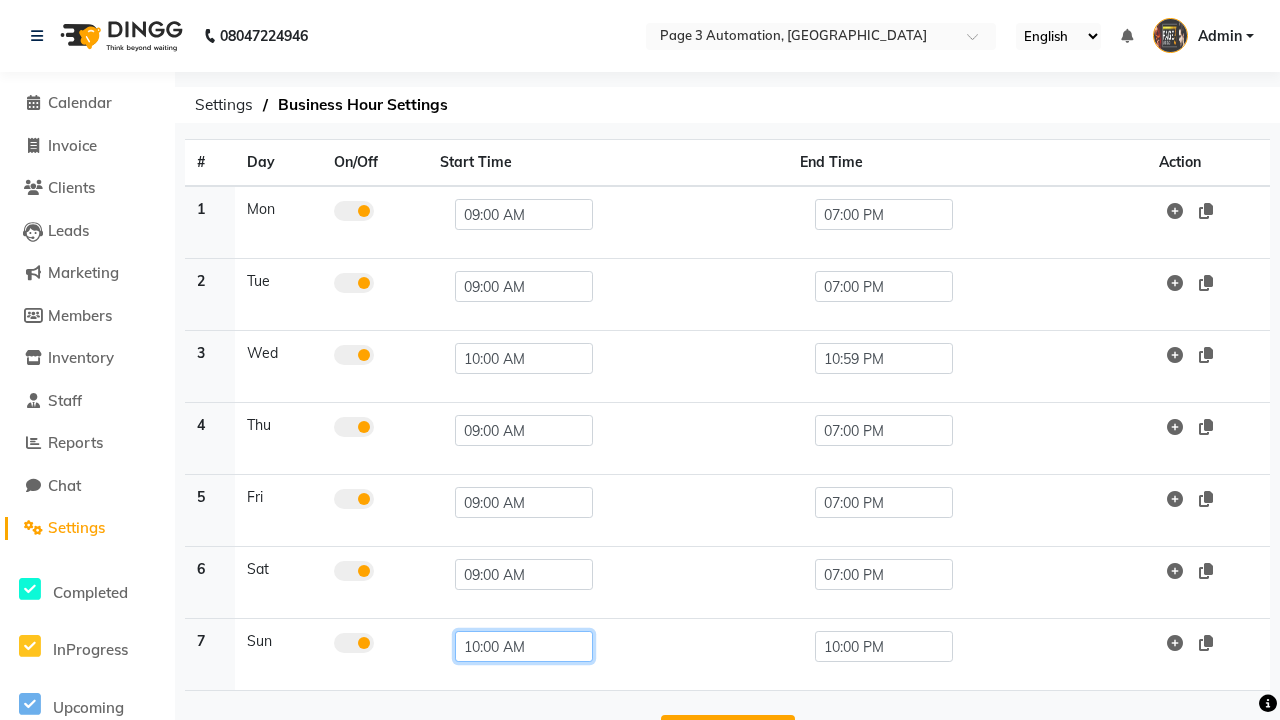 click on "10:00 AM" 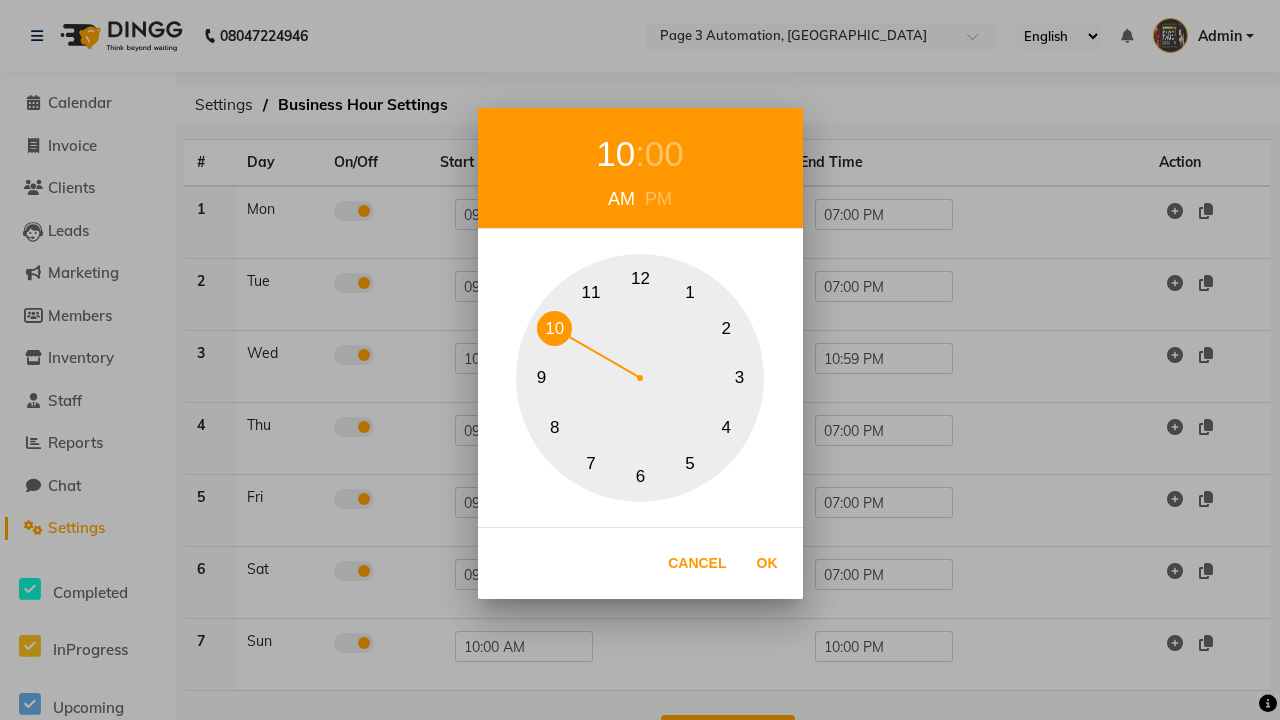 click on "9" at bounding box center [541, 378] 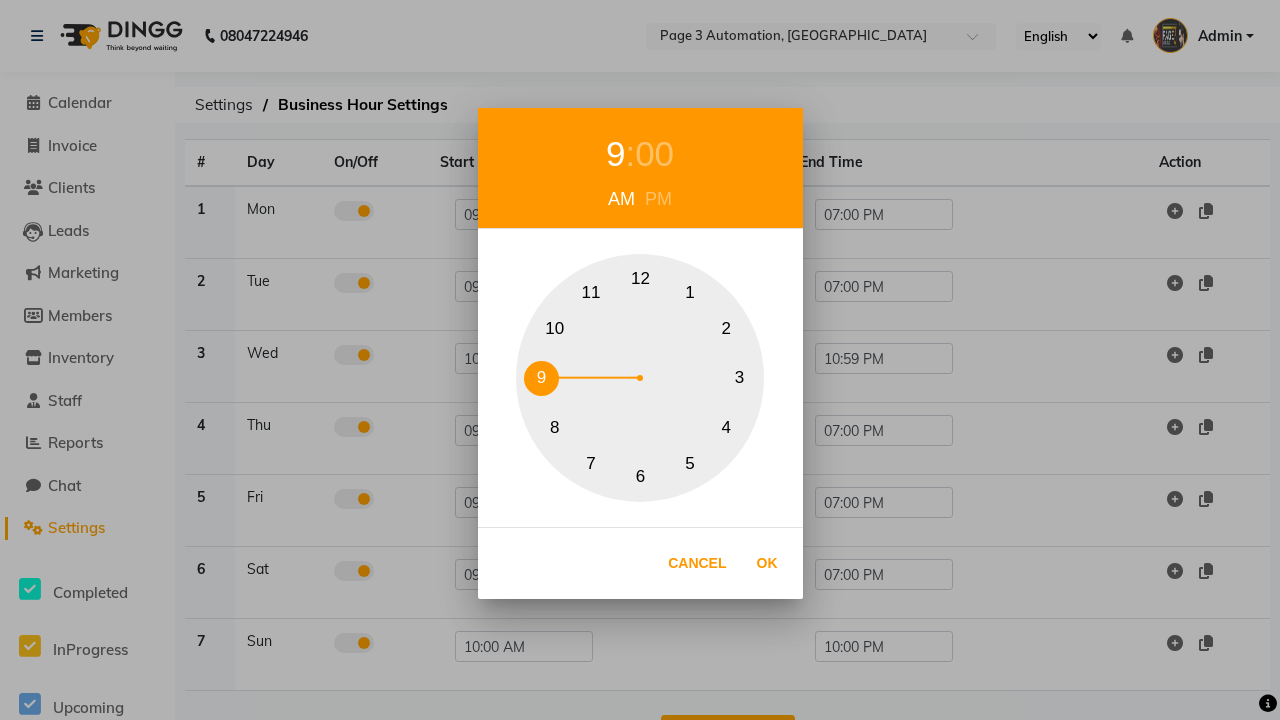 click on "00" at bounding box center (654, 154) 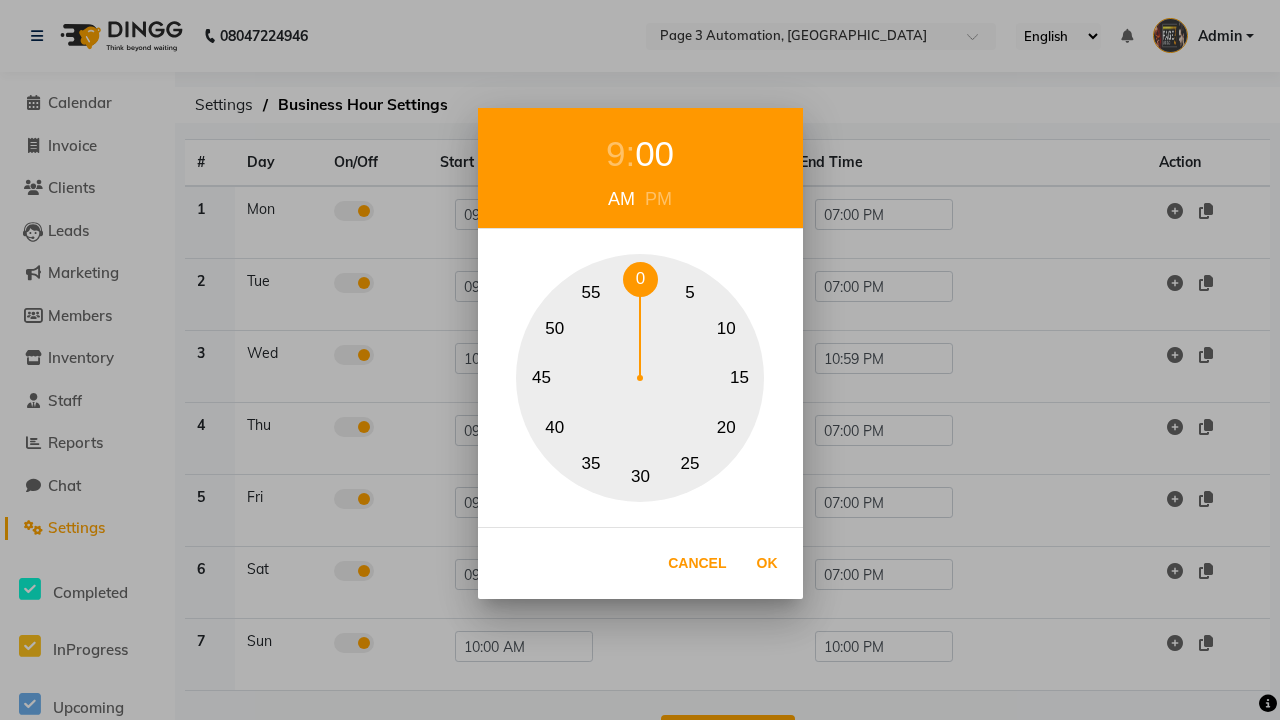 click on "0" at bounding box center (640, 279) 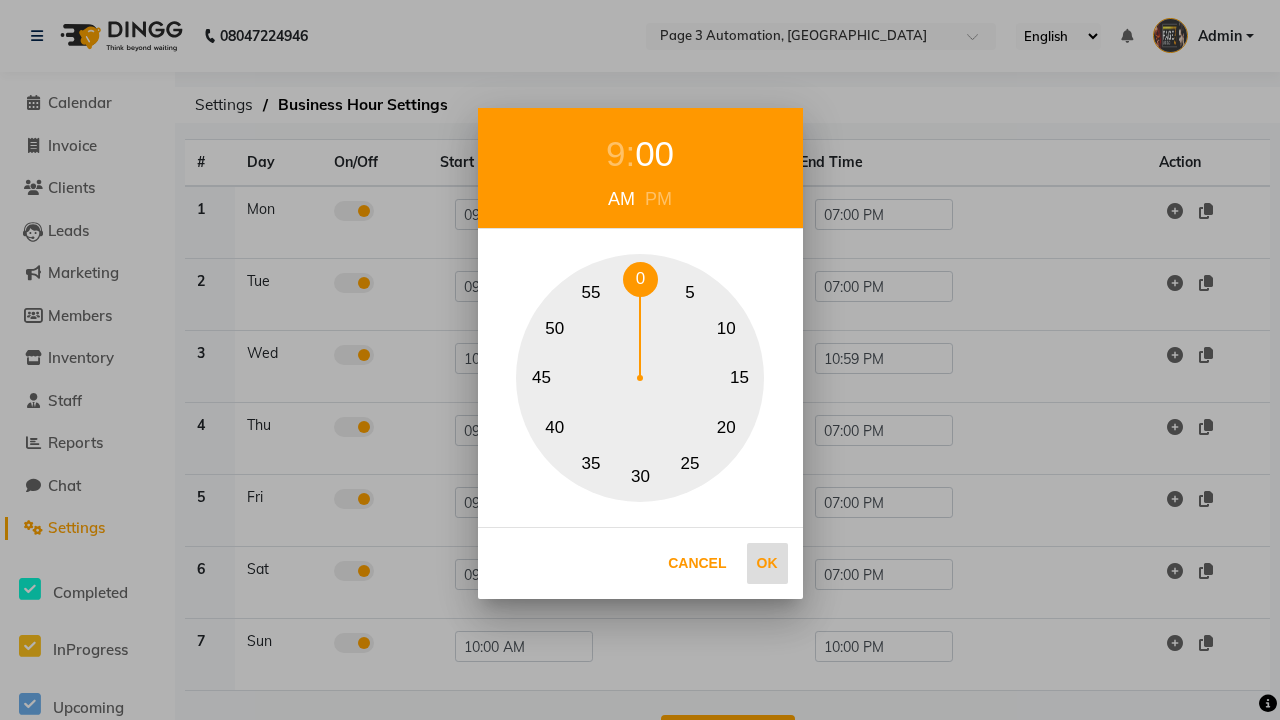 click on "Ok" at bounding box center (767, 563) 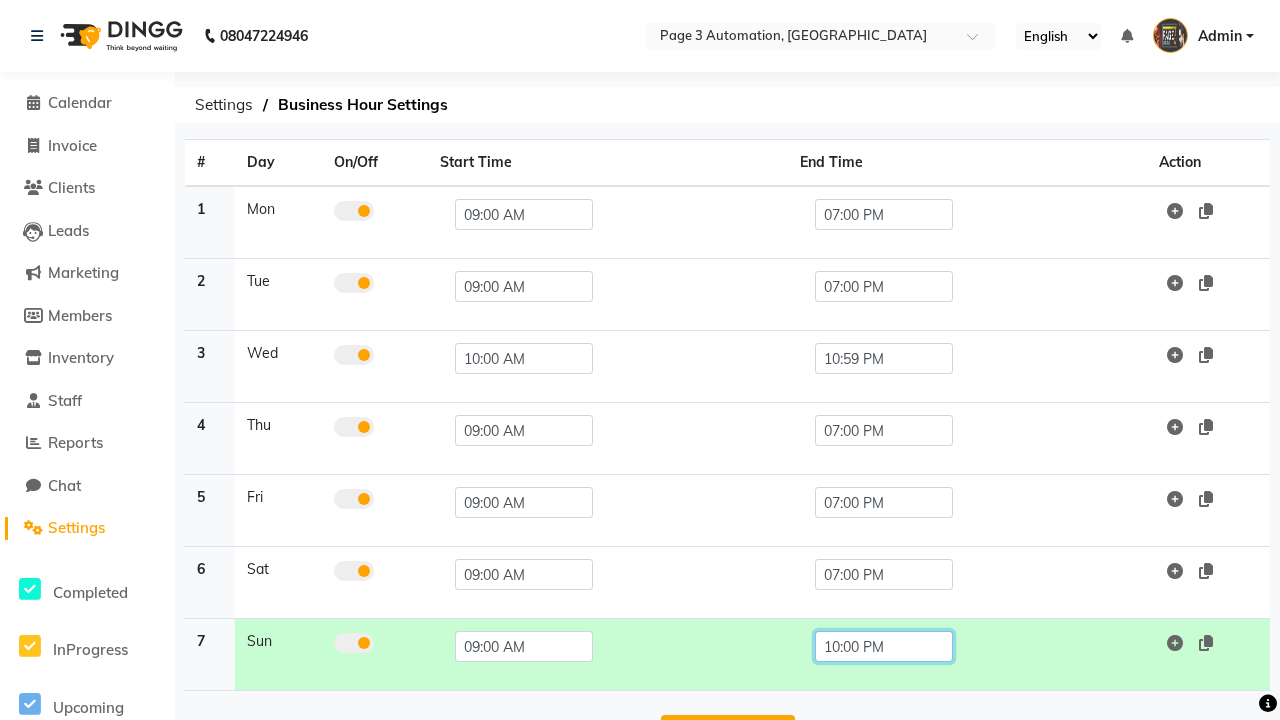 click on "10:00 PM" 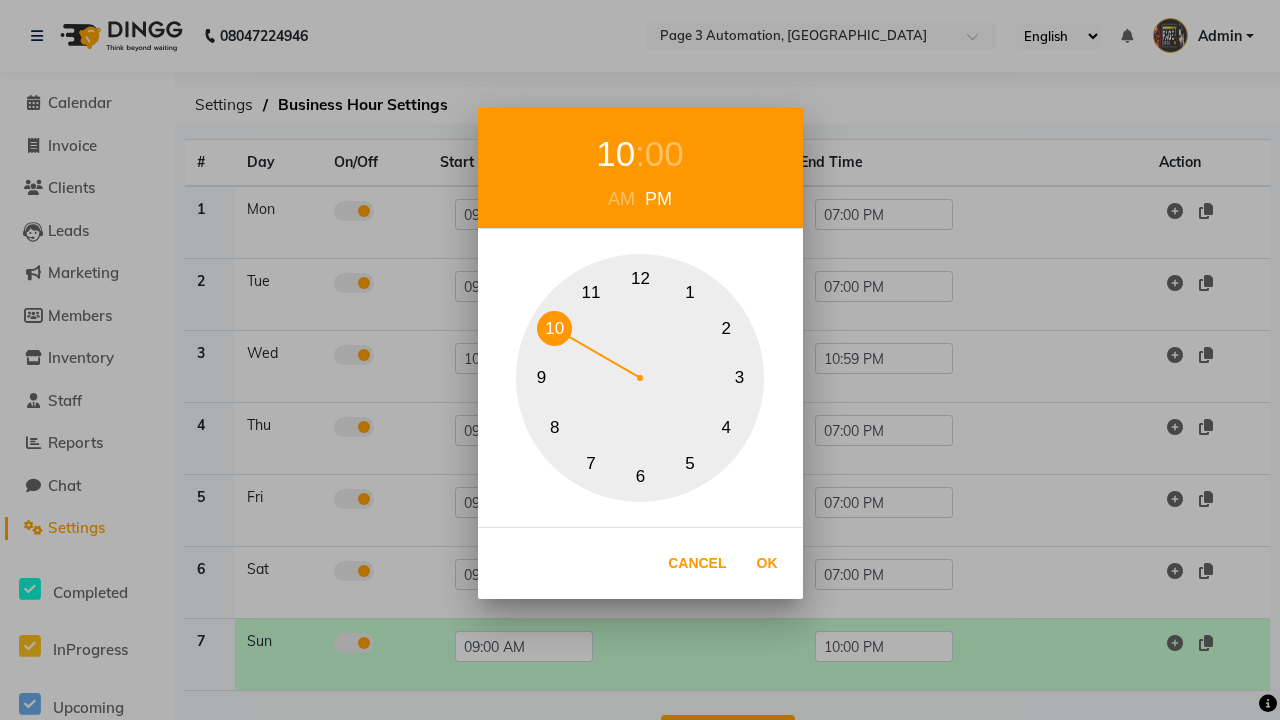 click on "7" at bounding box center [591, 463] 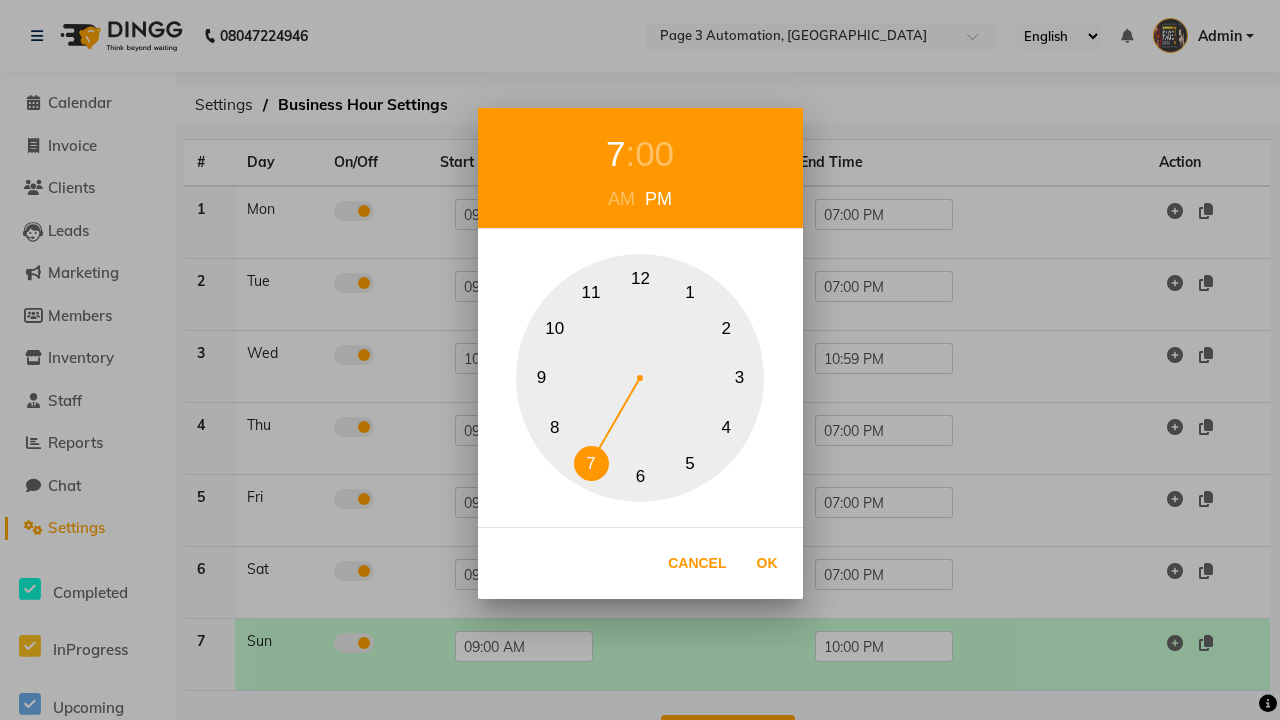 click on "00" at bounding box center (654, 154) 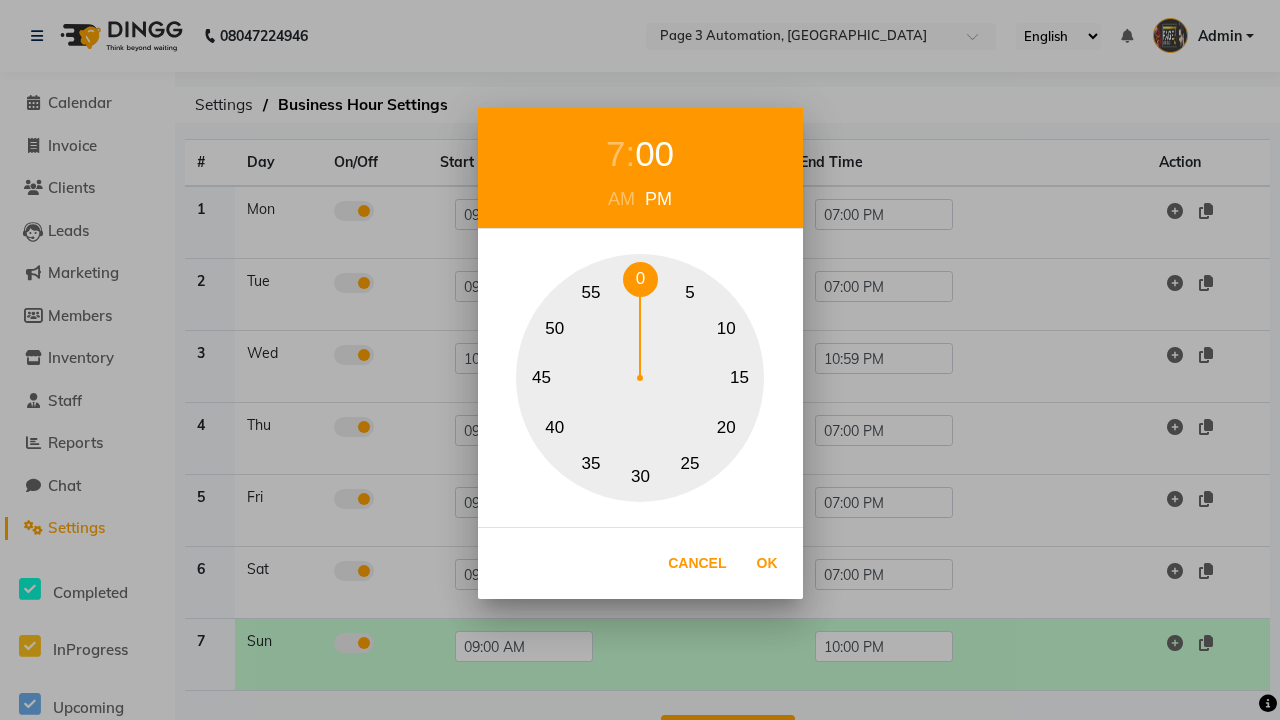 click on "0" at bounding box center (640, 279) 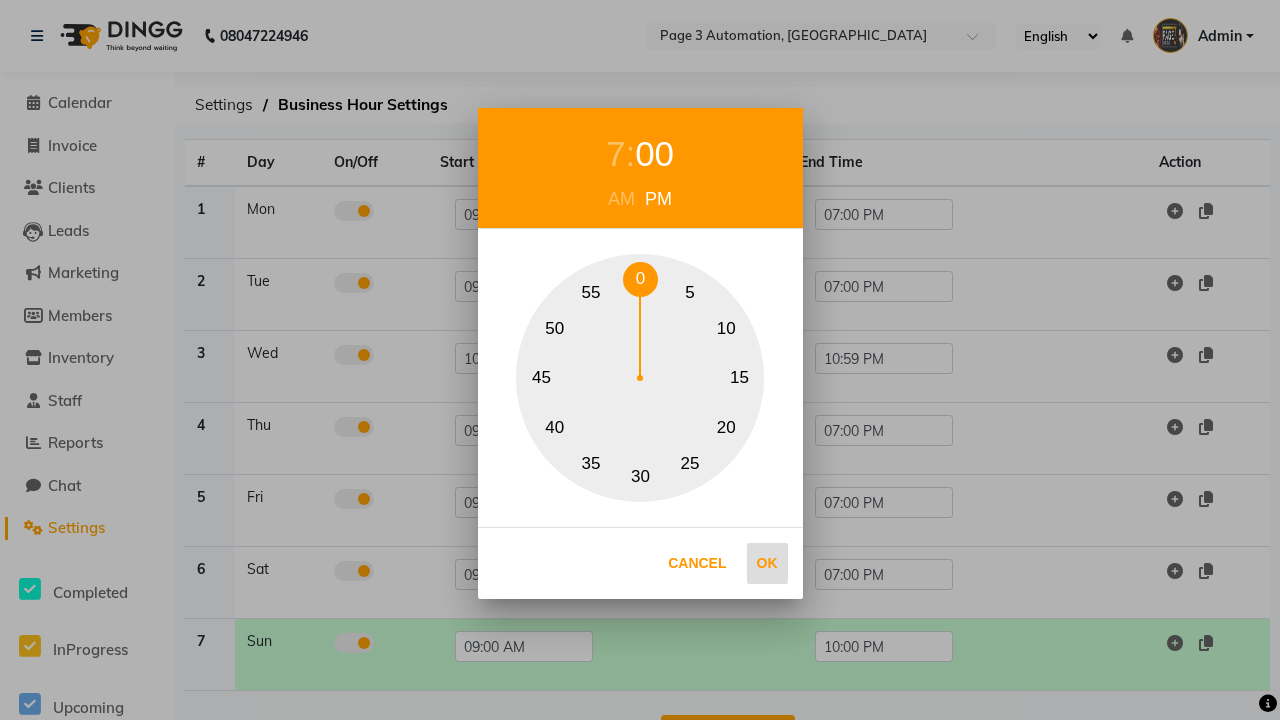 click on "Ok" at bounding box center [767, 563] 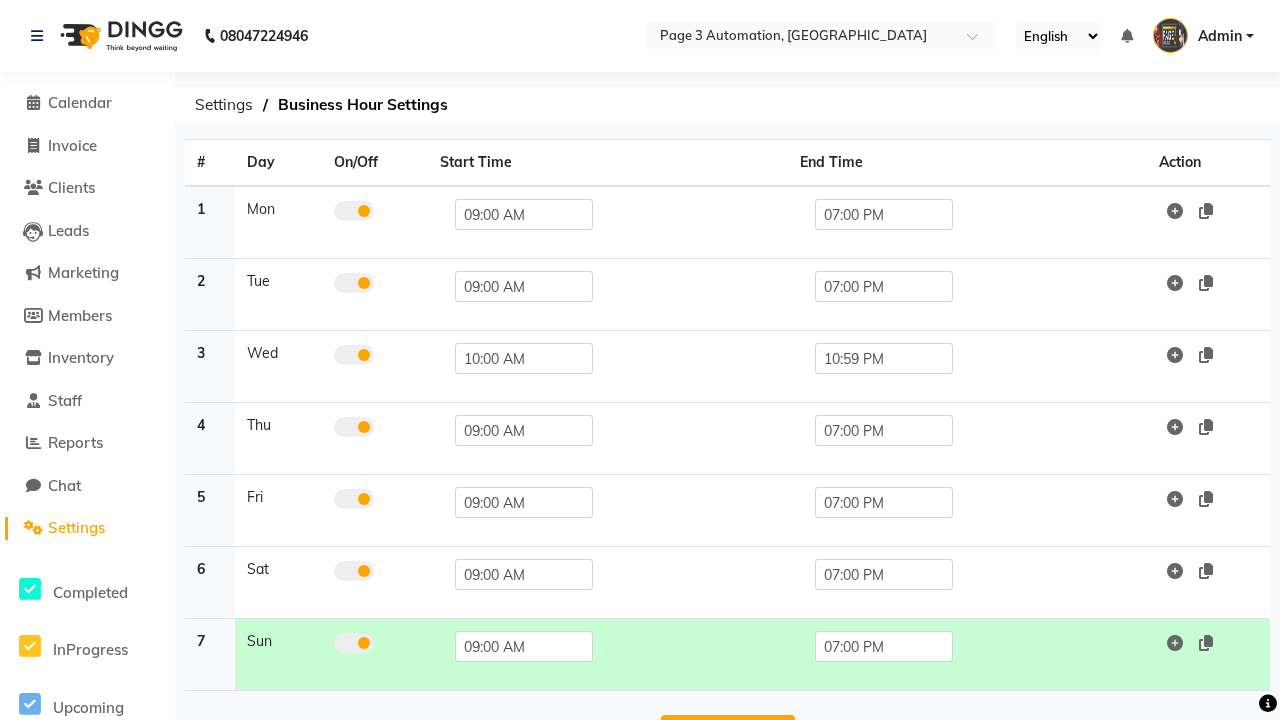 scroll, scrollTop: 33, scrollLeft: 0, axis: vertical 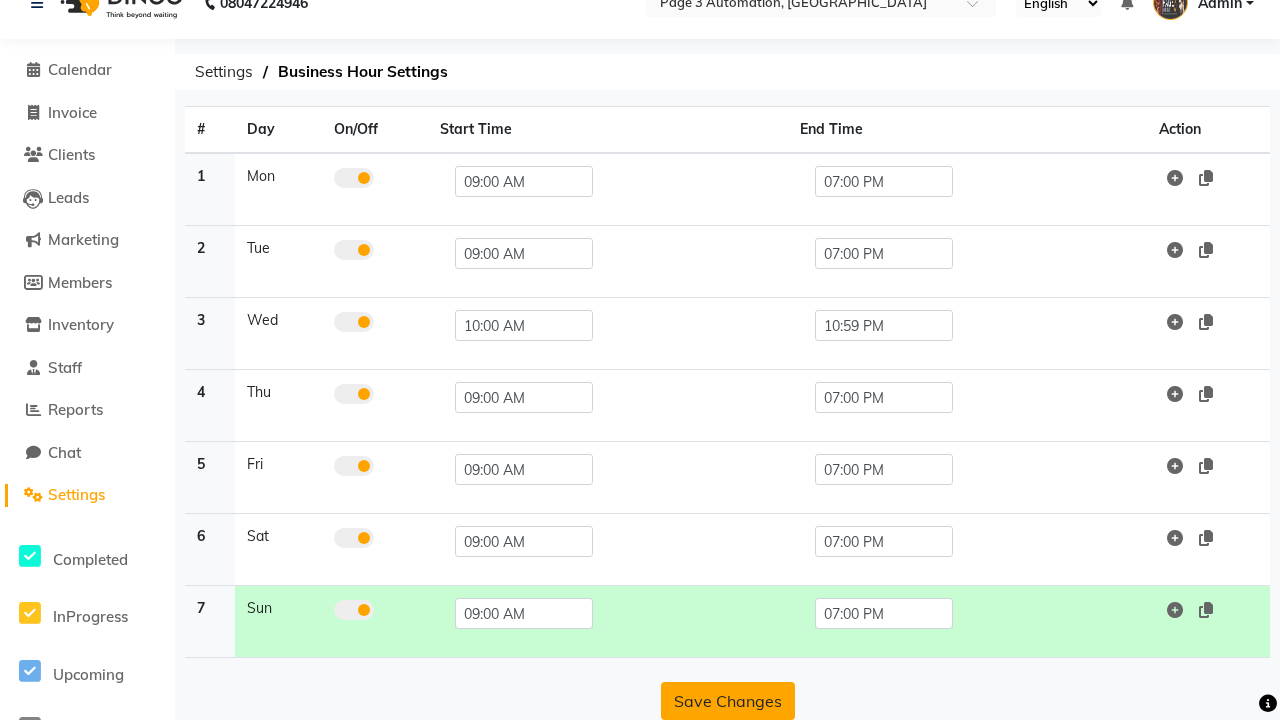 click on "Save Changes" 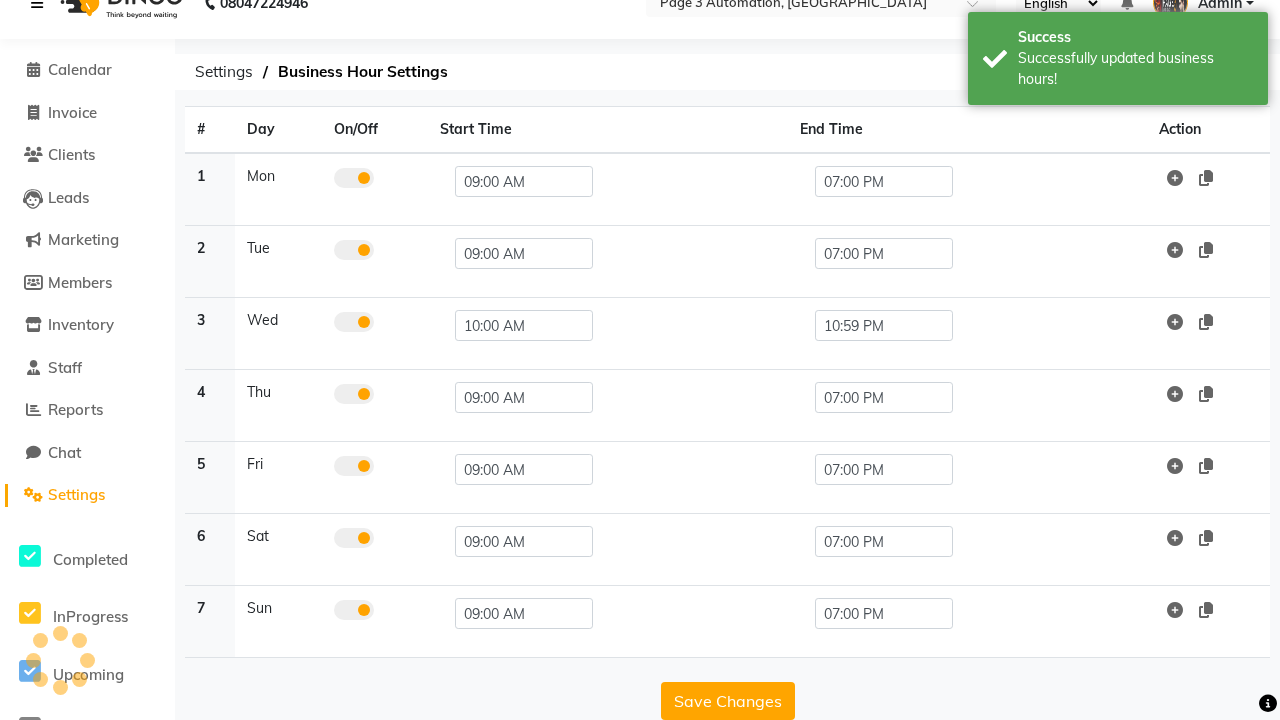 click at bounding box center [37, 3] 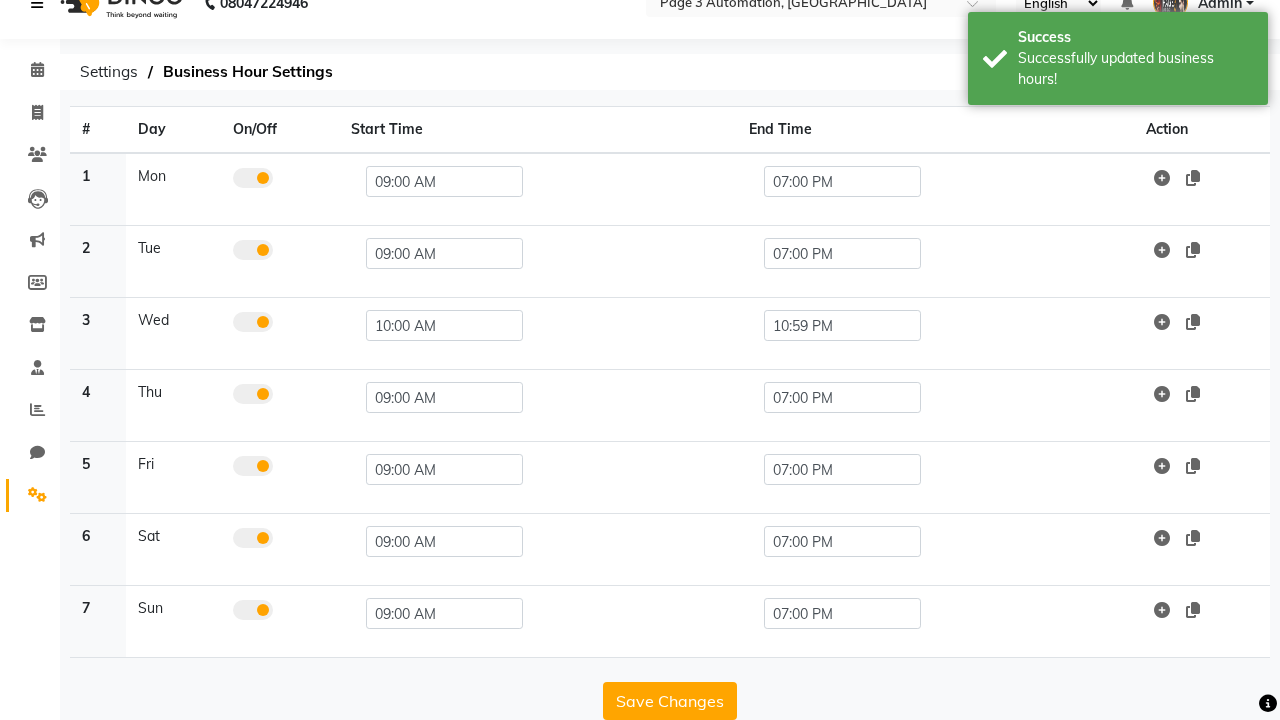 scroll, scrollTop: 8, scrollLeft: 0, axis: vertical 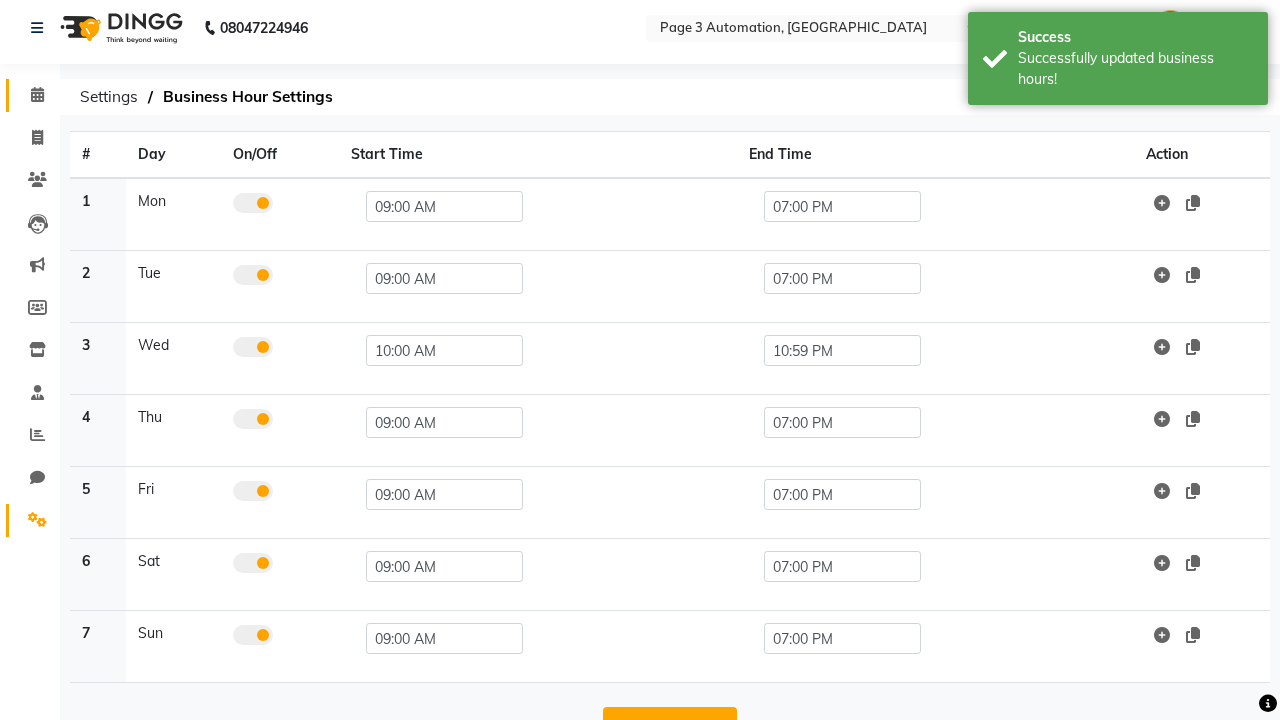 click 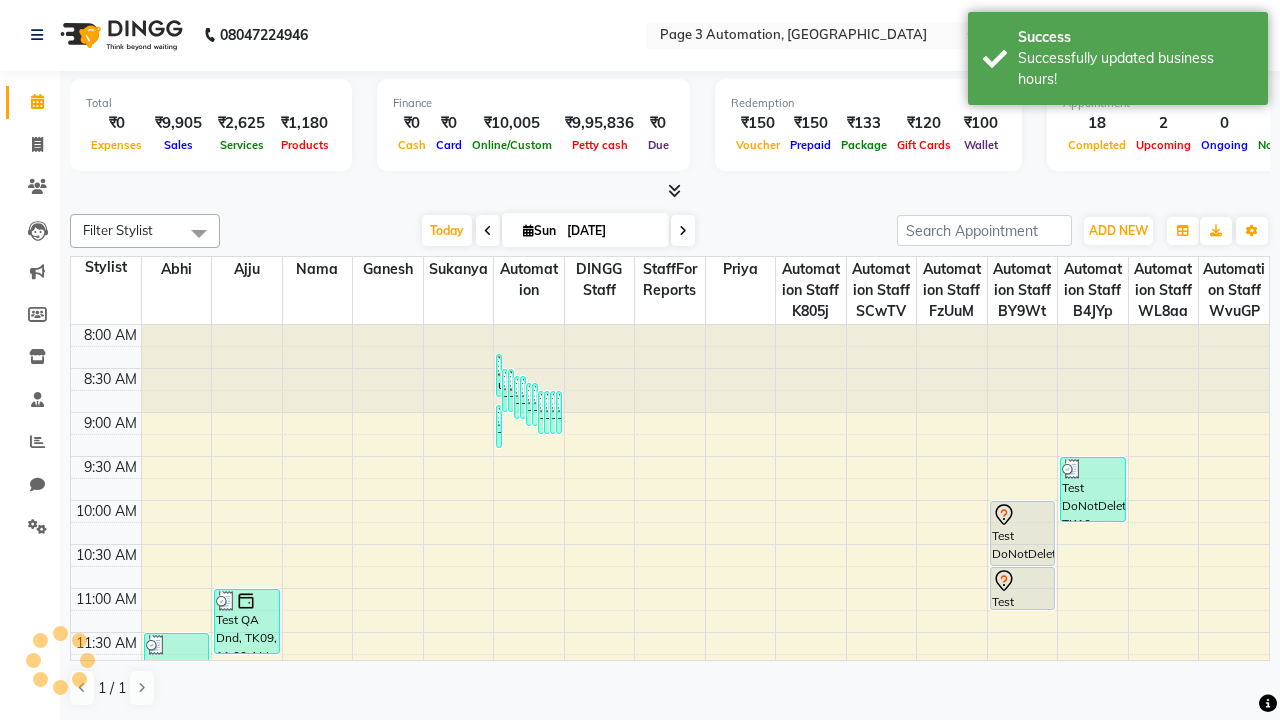 scroll, scrollTop: 0, scrollLeft: 0, axis: both 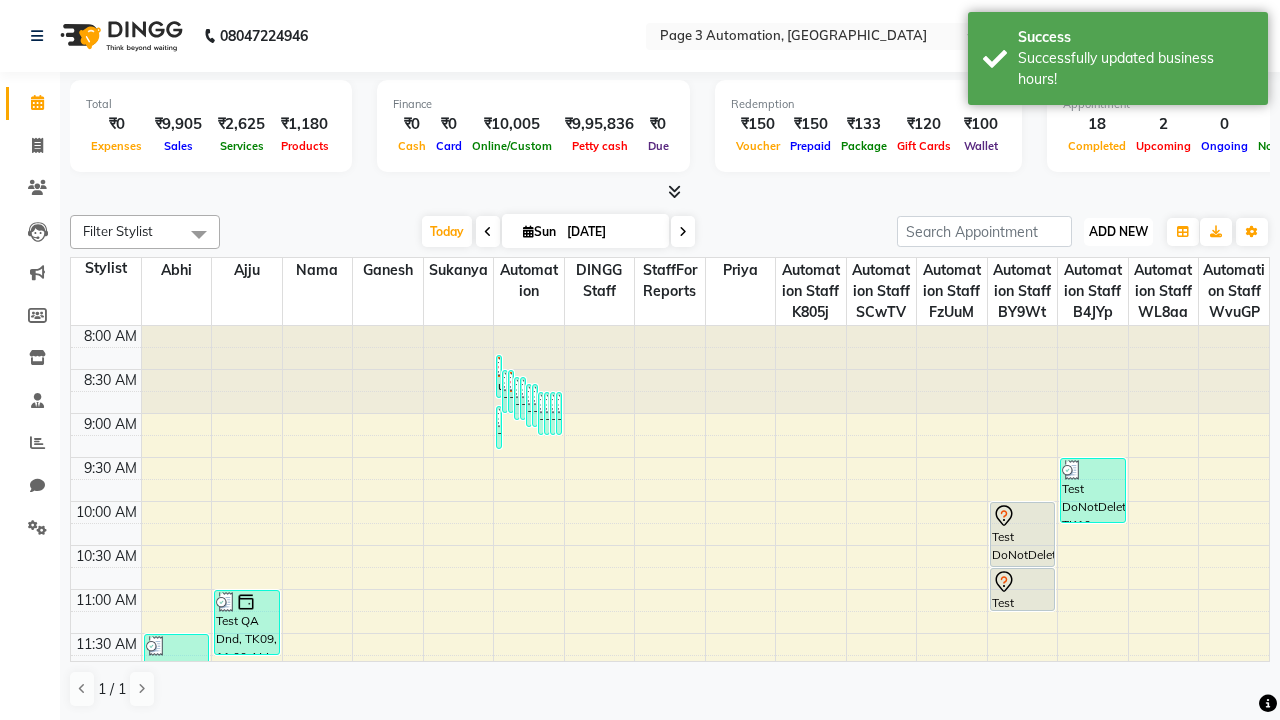 click on "ADD NEW" at bounding box center [1118, 231] 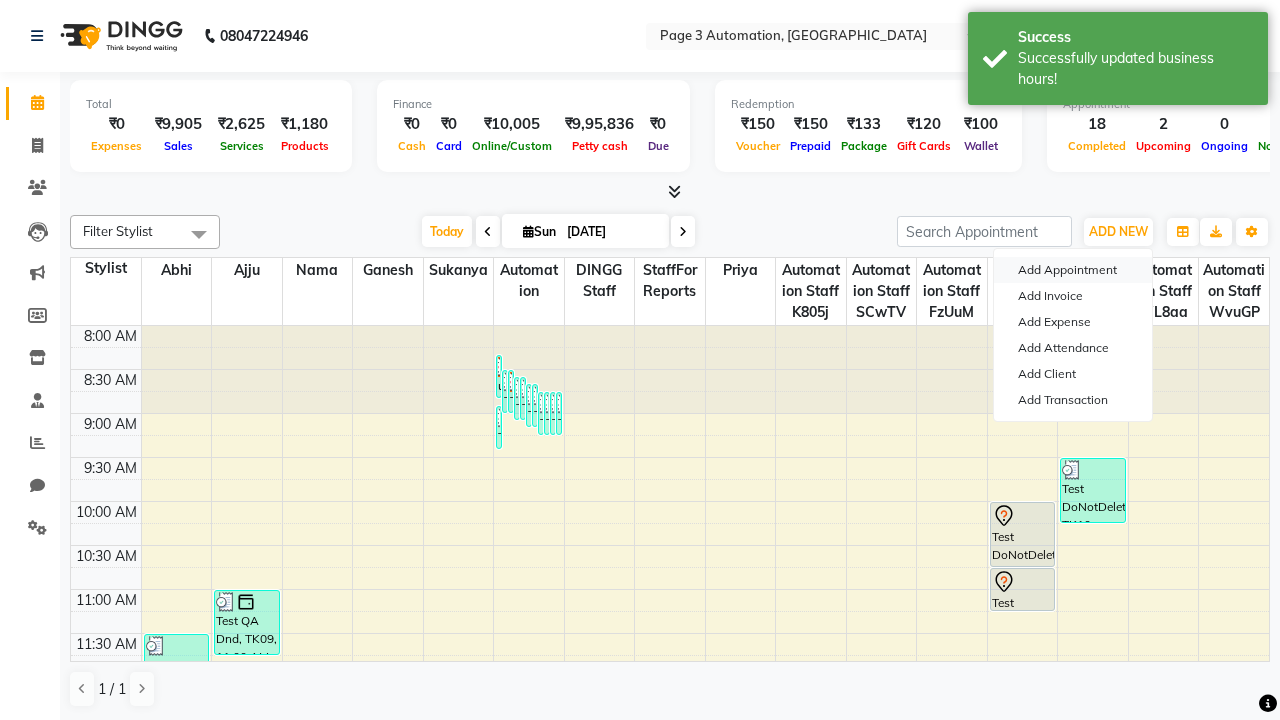 click on "Add Appointment" at bounding box center (1073, 270) 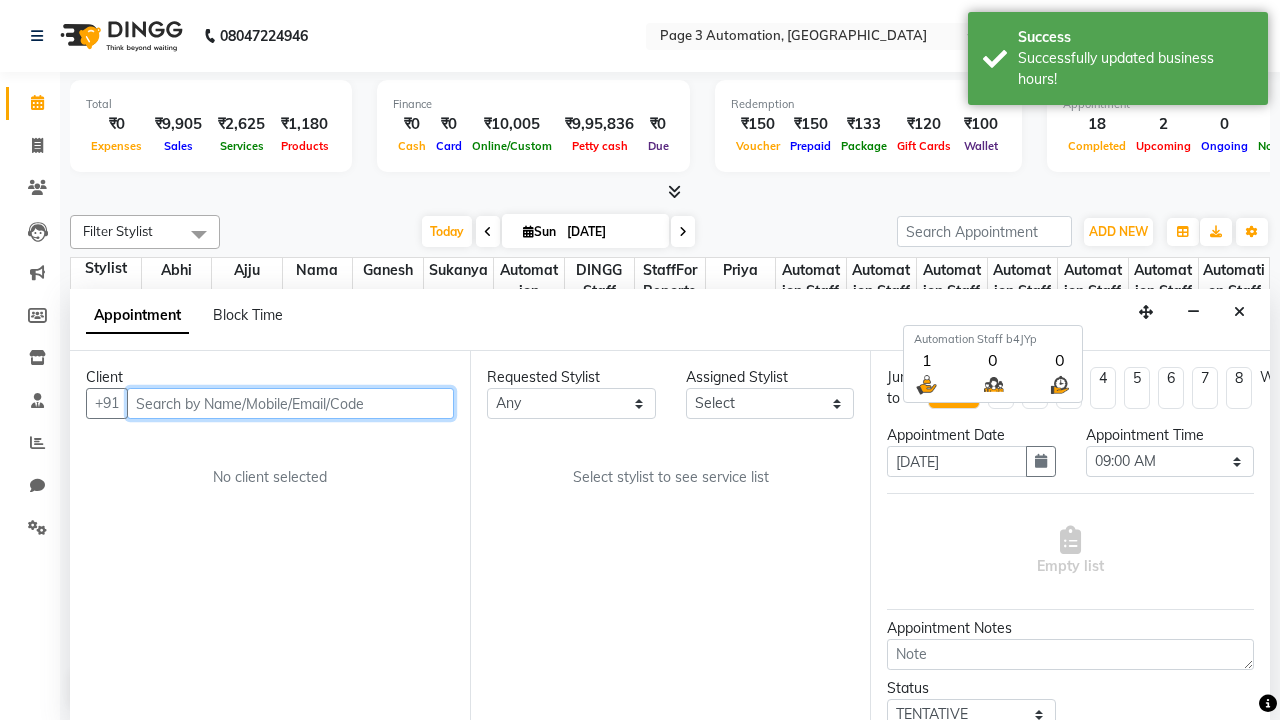 scroll, scrollTop: 1, scrollLeft: 0, axis: vertical 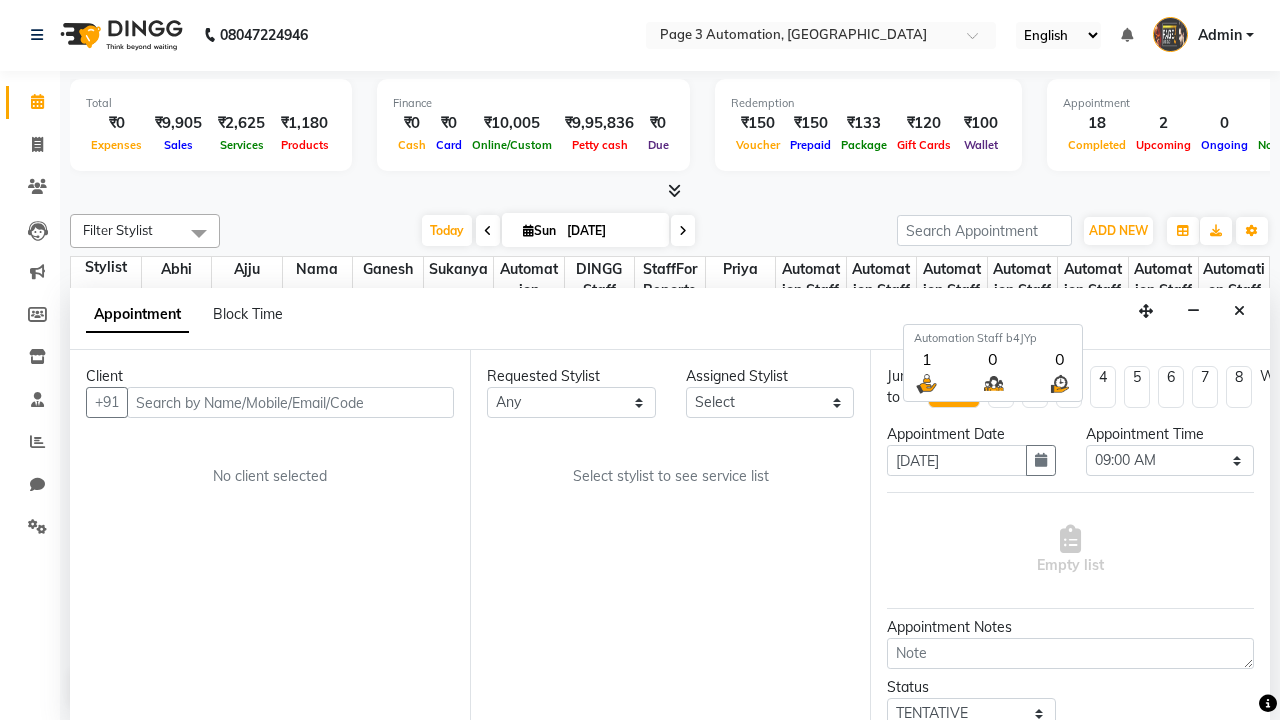 click on "Admin" at bounding box center [1220, 35] 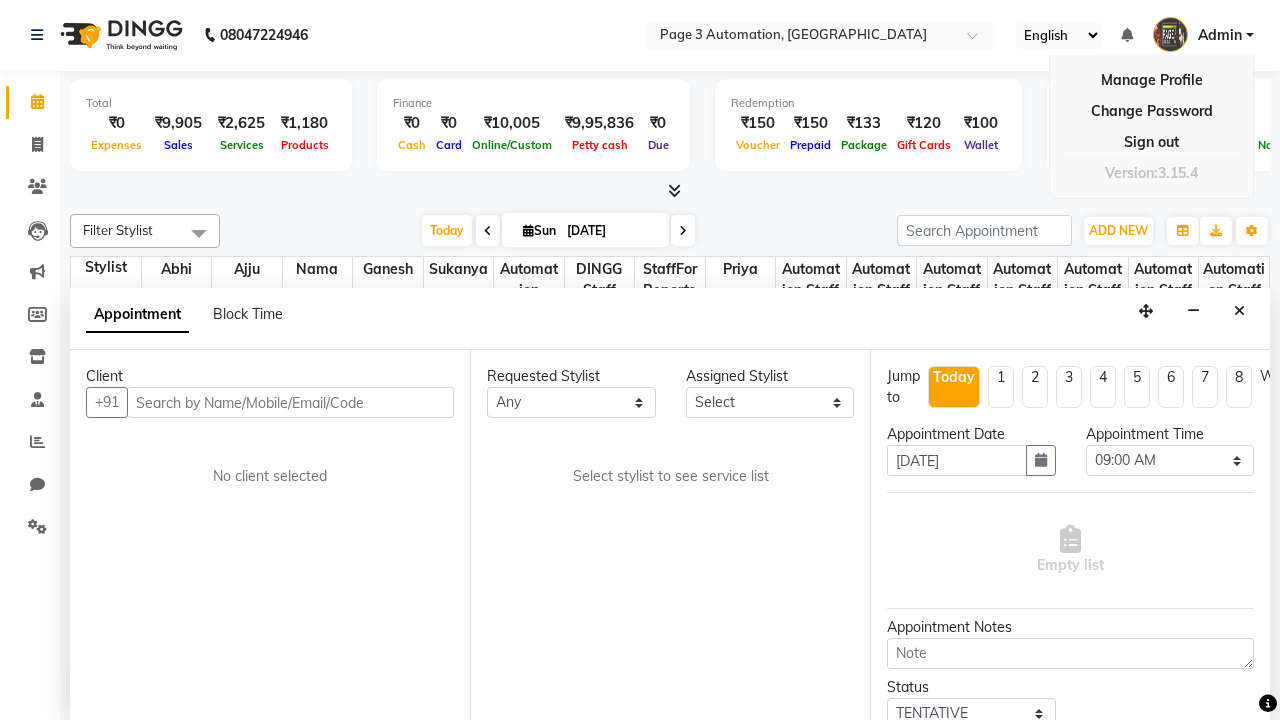 scroll, scrollTop: 0, scrollLeft: 0, axis: both 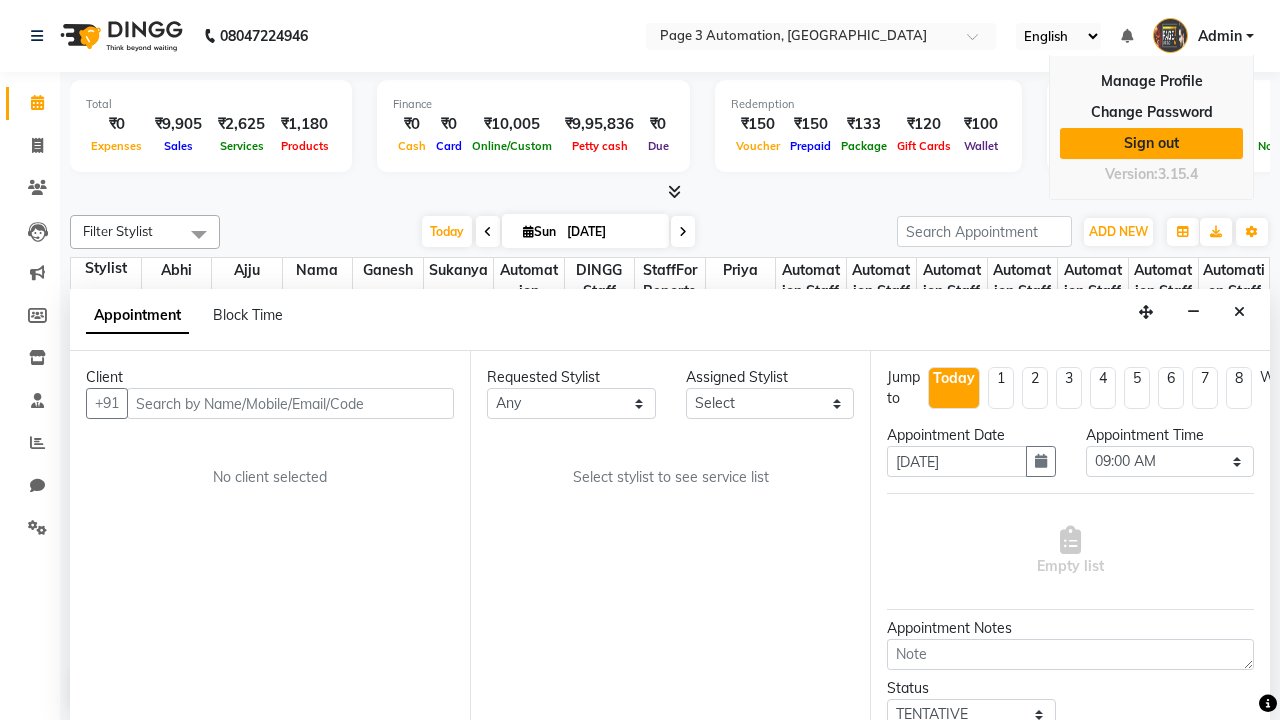 click on "Sign out" at bounding box center (1151, 143) 